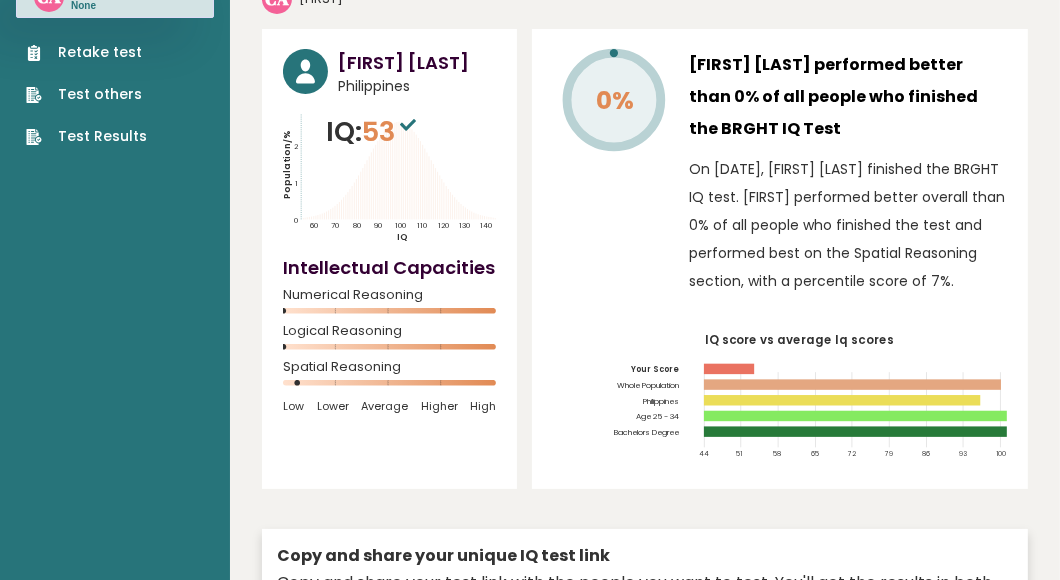 scroll, scrollTop: 0, scrollLeft: 0, axis: both 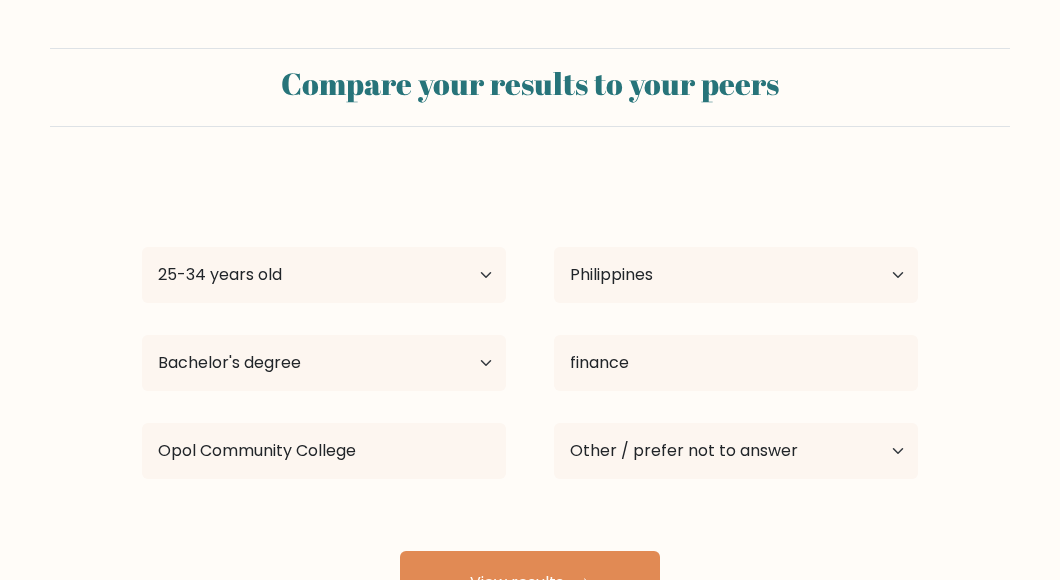 select on "25_34" 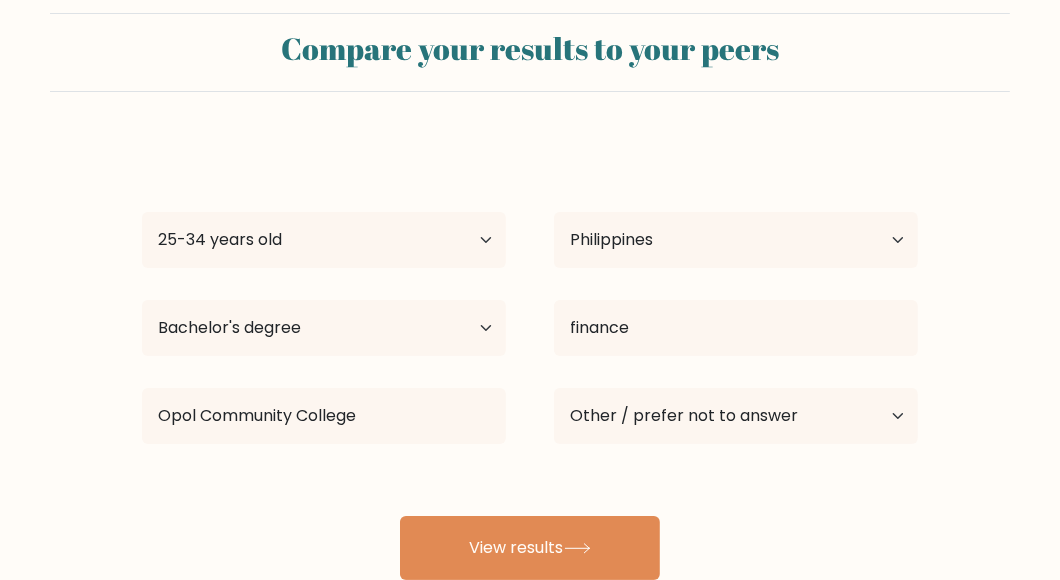 scroll, scrollTop: 0, scrollLeft: 0, axis: both 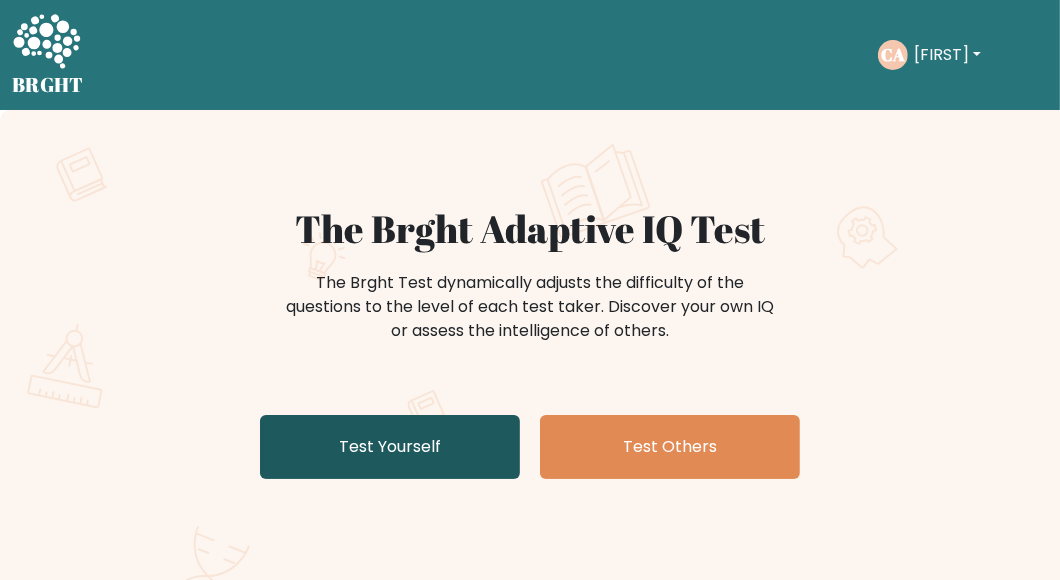 click on "Test Yourself" at bounding box center [390, 447] 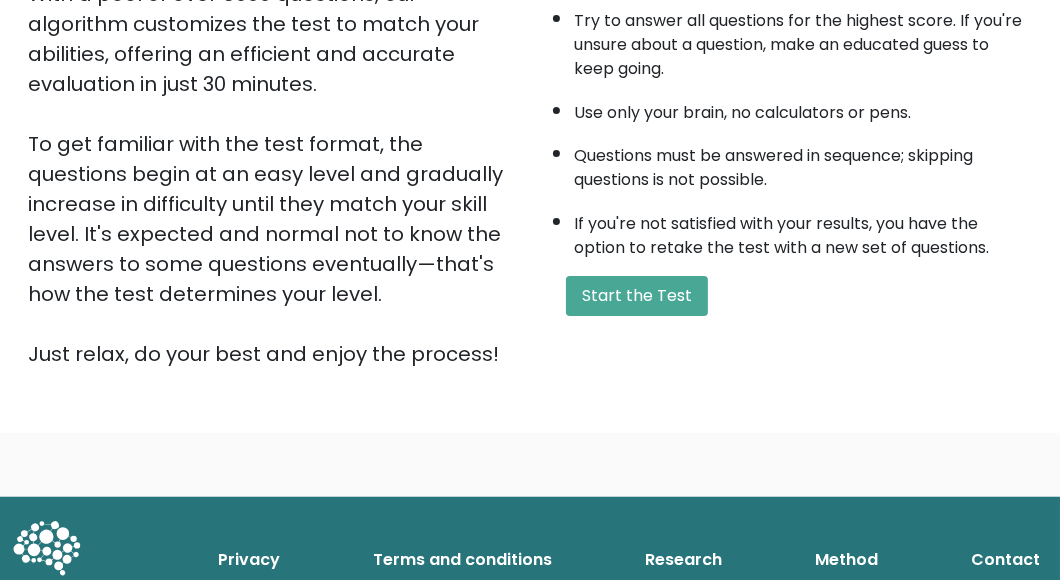 scroll, scrollTop: 425, scrollLeft: 0, axis: vertical 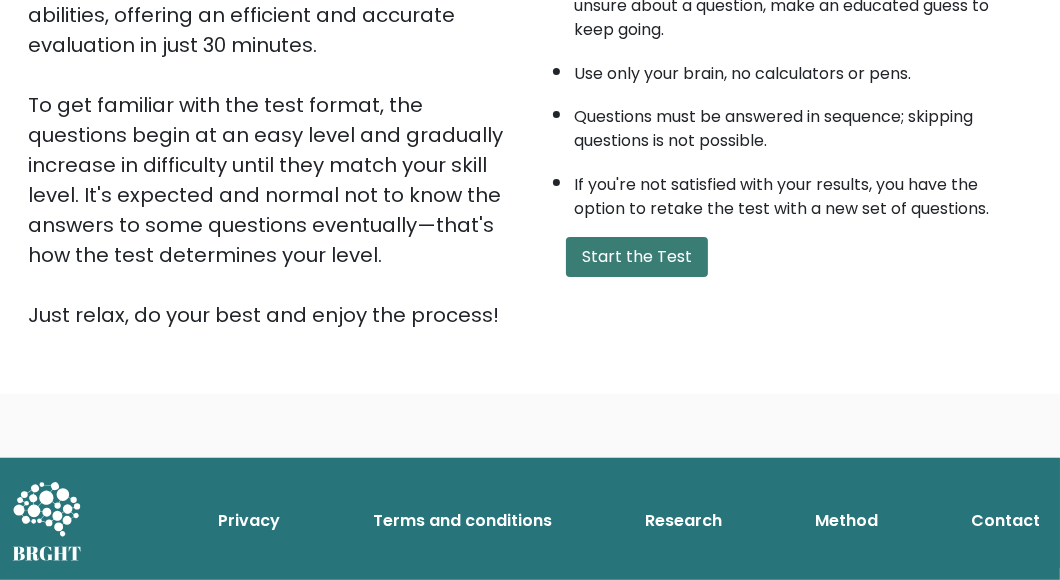 click on "Start the Test" at bounding box center [637, 257] 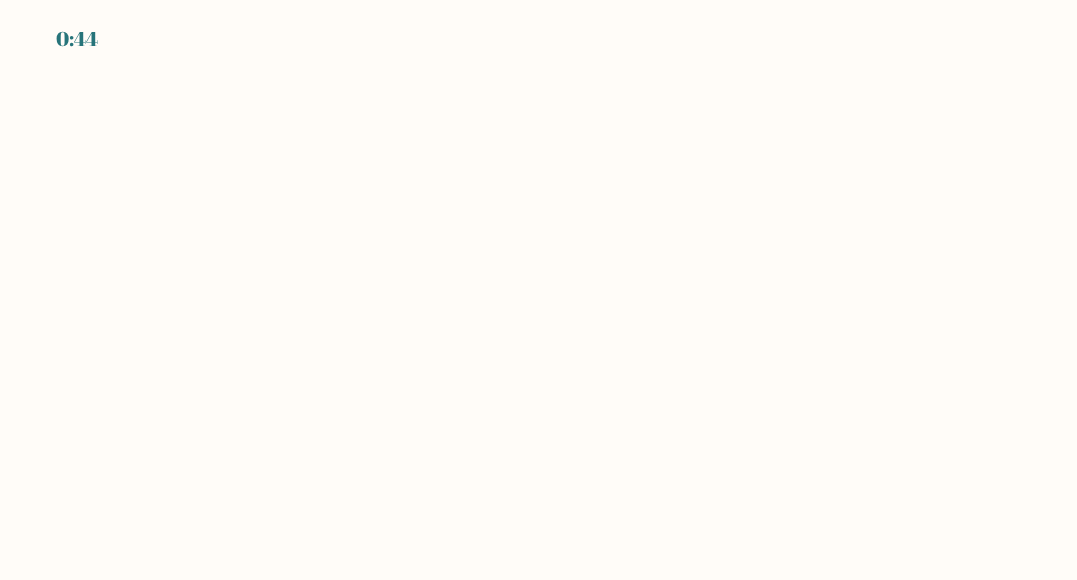 scroll, scrollTop: 0, scrollLeft: 0, axis: both 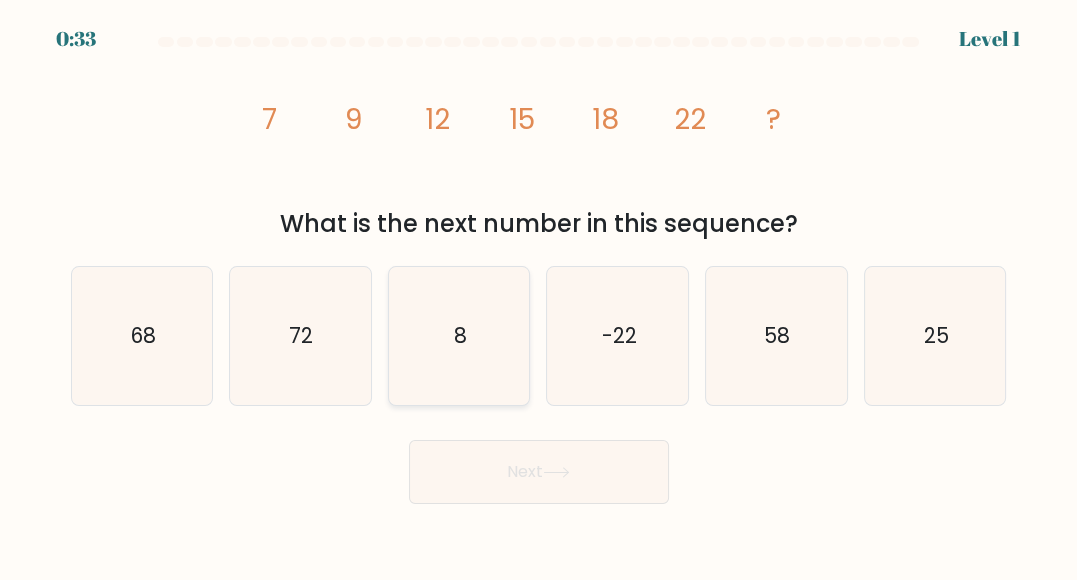 click on "8" 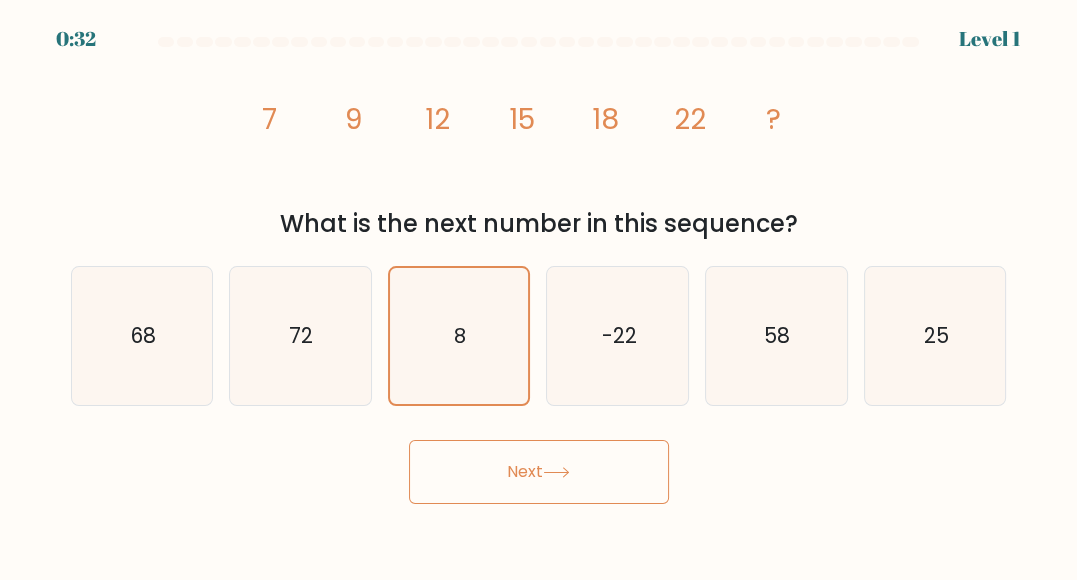 click on "Next" at bounding box center [539, 472] 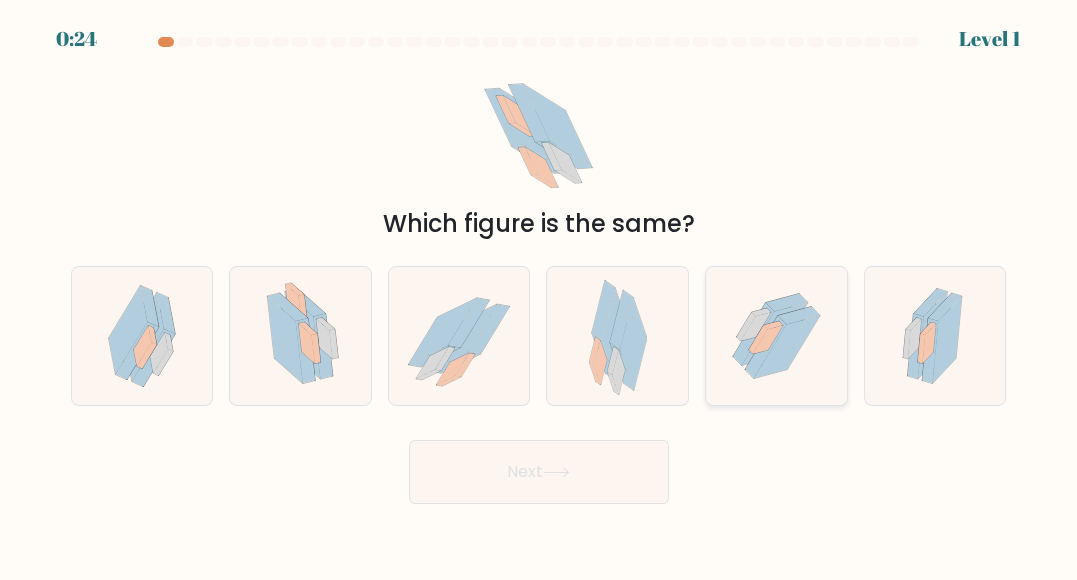 click 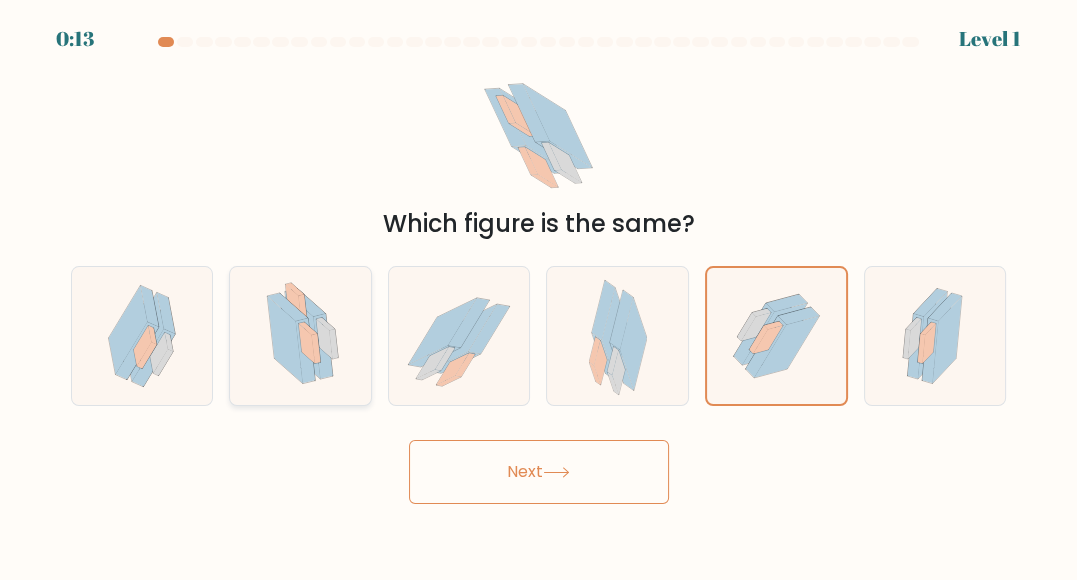 click 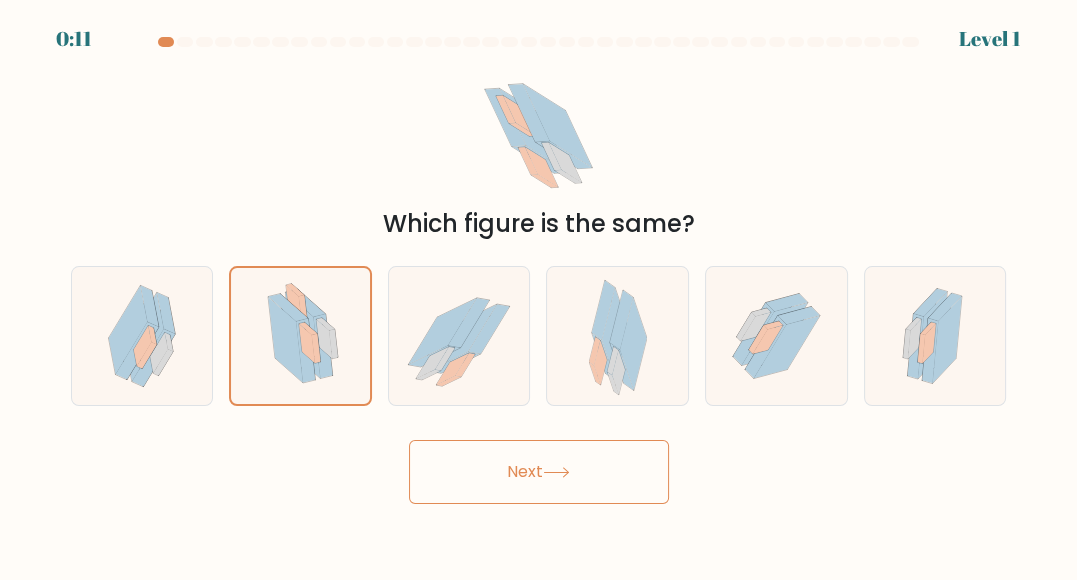 click on "Next" at bounding box center (539, 472) 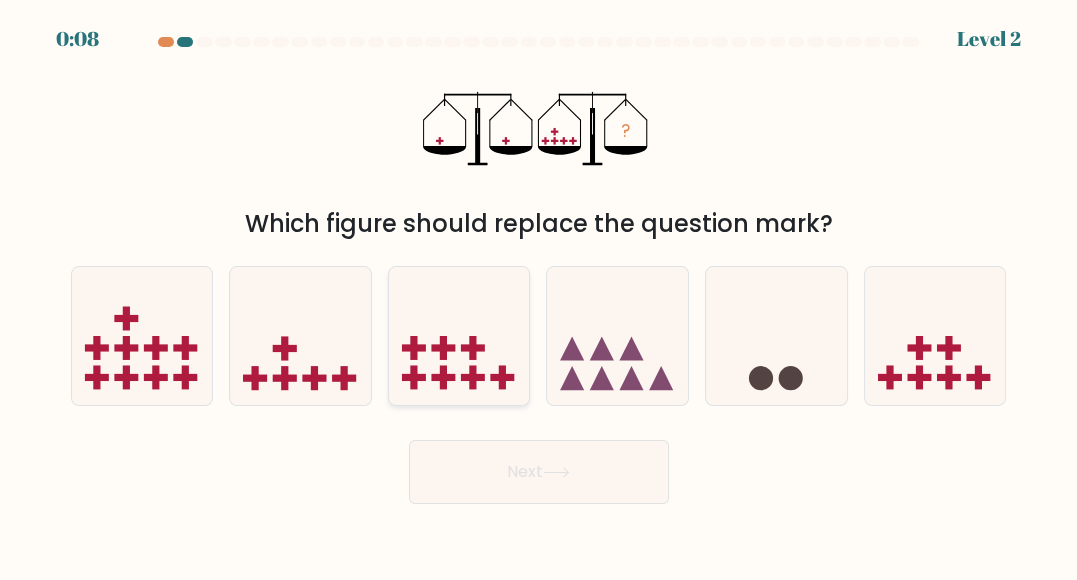 click 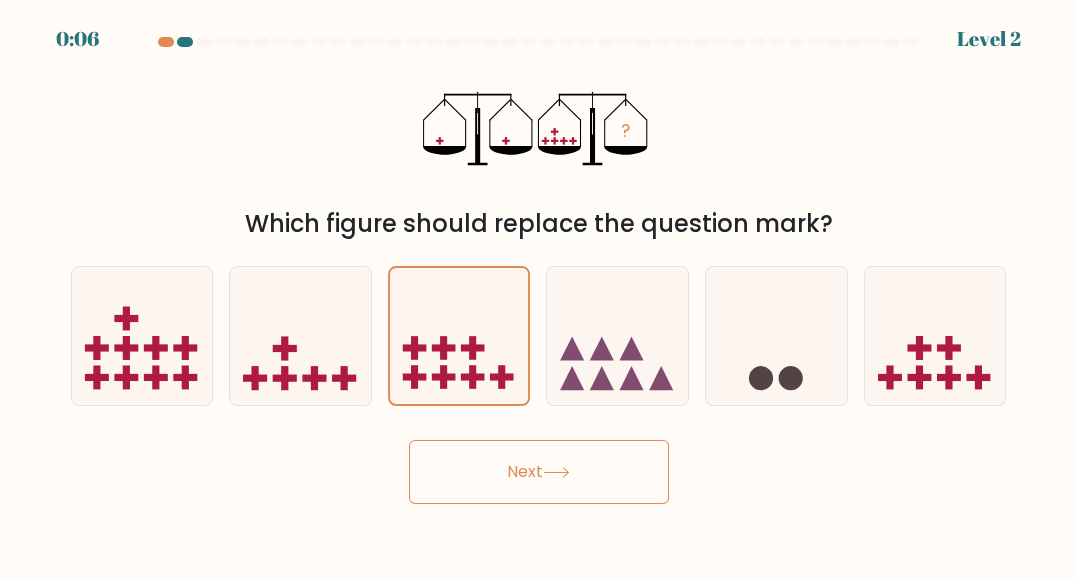 click on "Next" at bounding box center [539, 472] 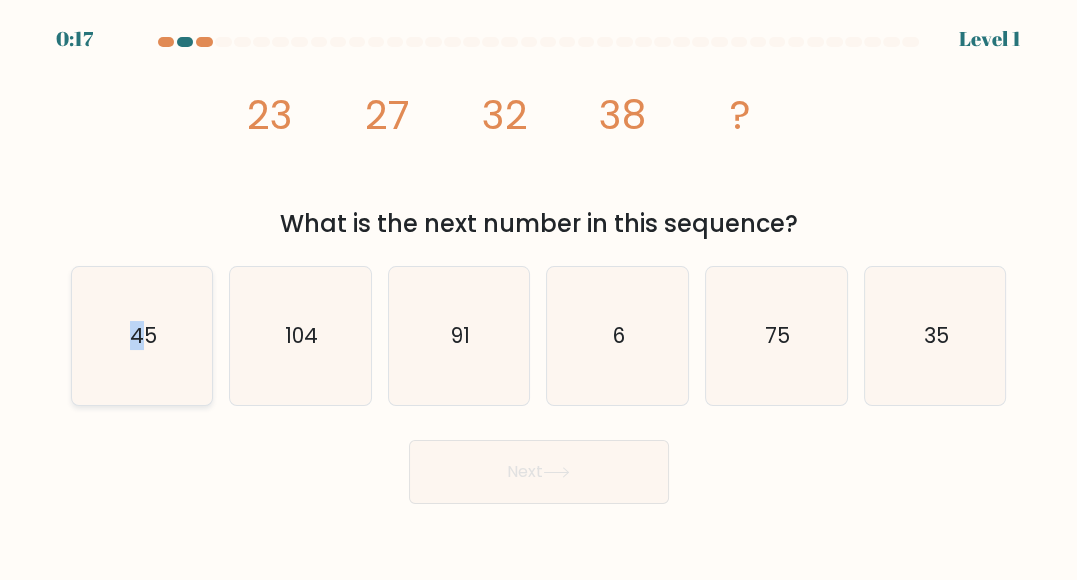 click on "45" 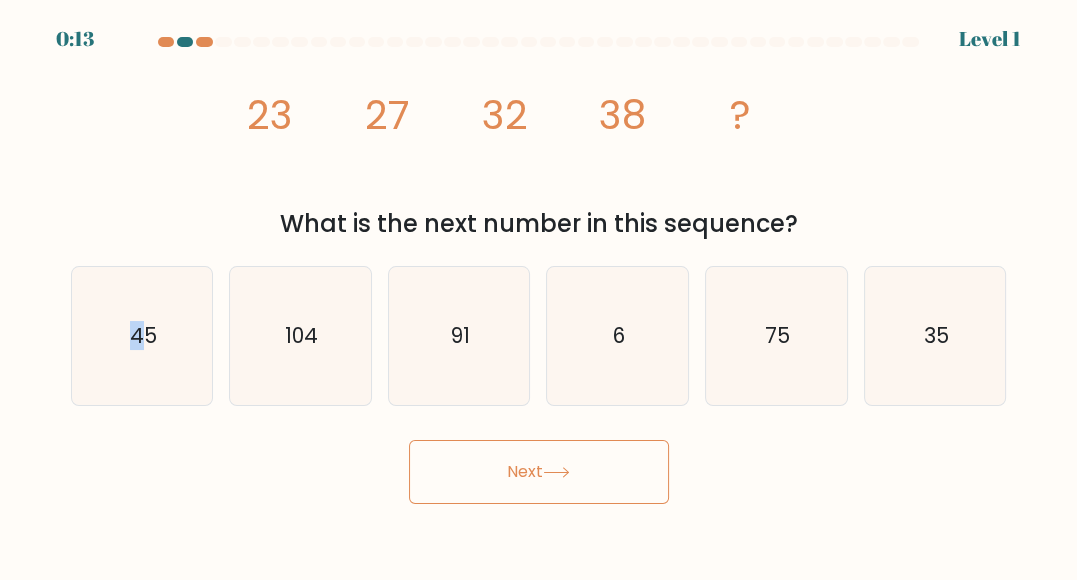 click on "Next" at bounding box center (539, 472) 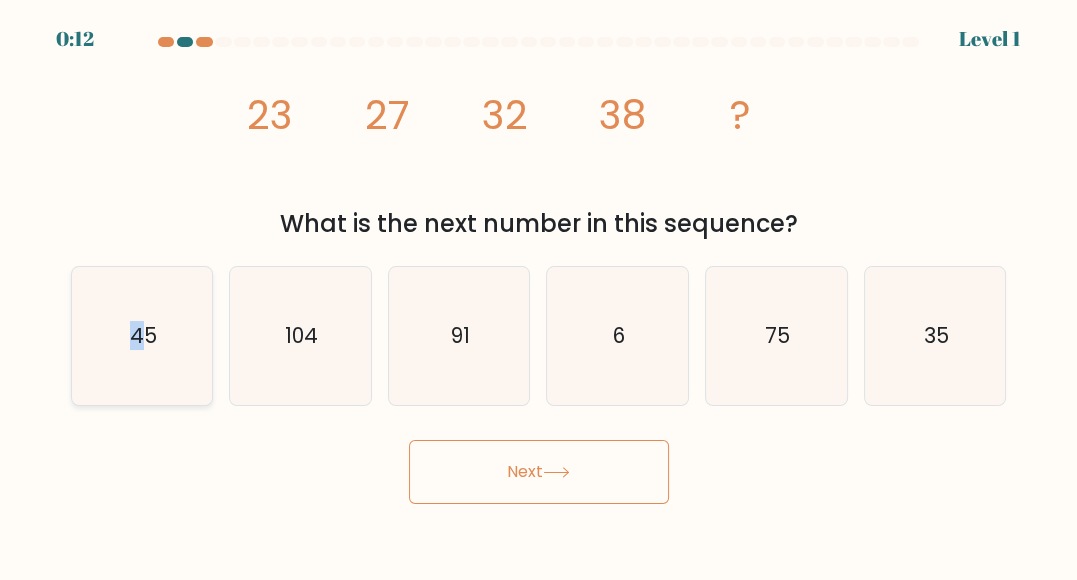 click on "45" 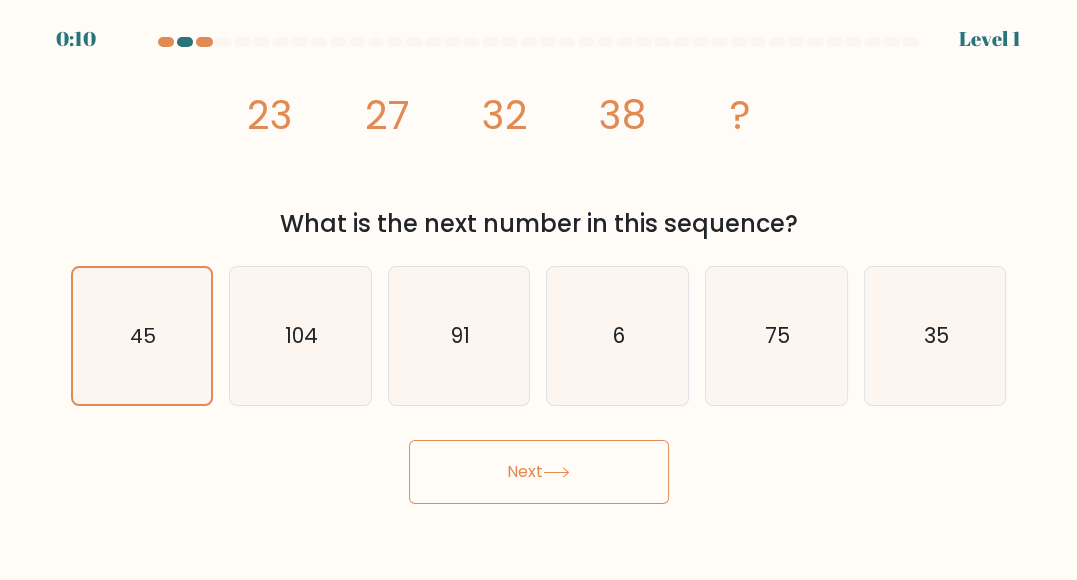 click on "Next" at bounding box center (539, 472) 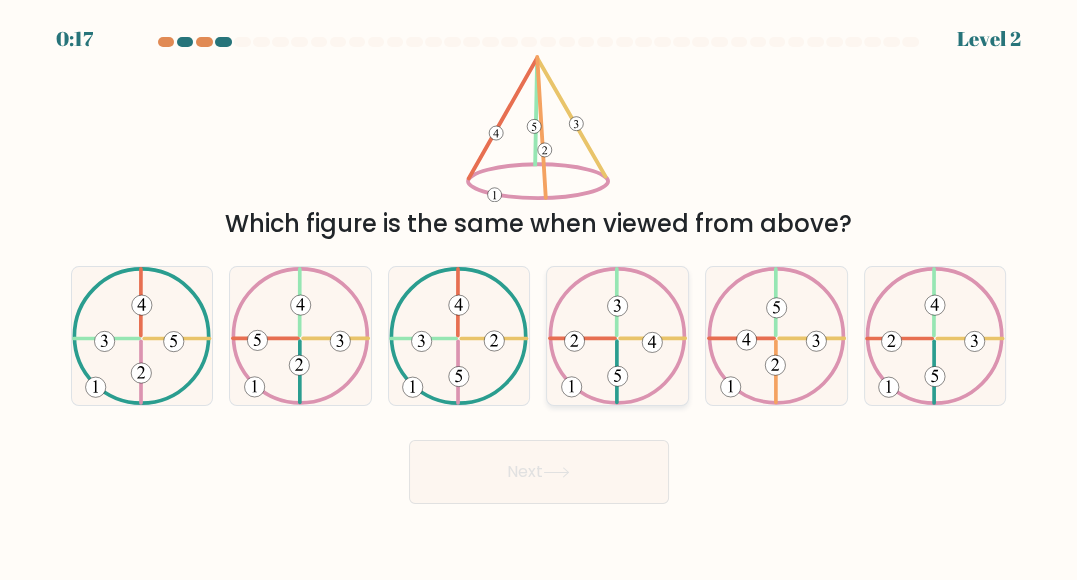 click 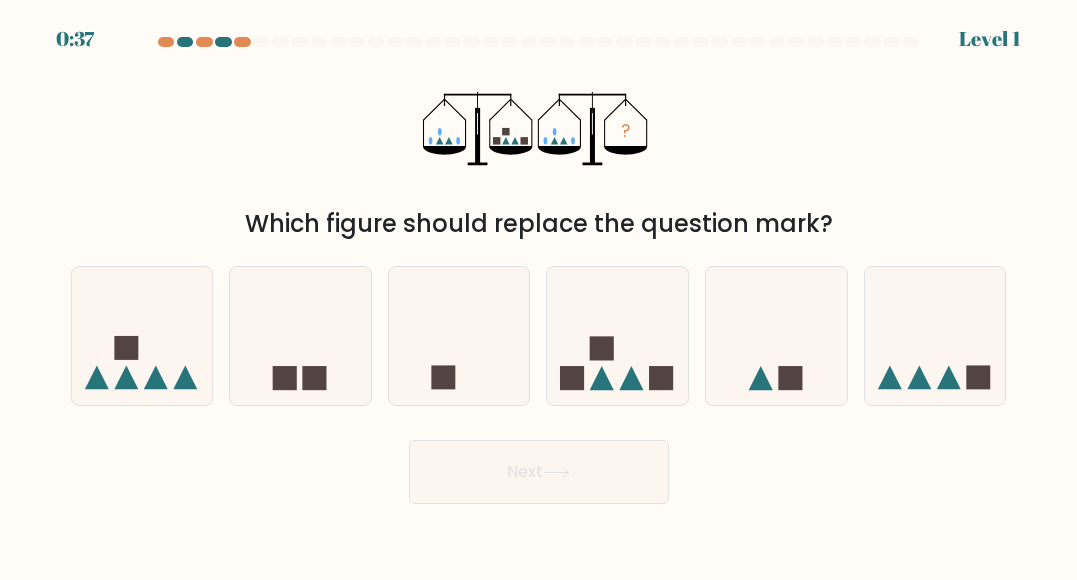 scroll, scrollTop: 0, scrollLeft: 0, axis: both 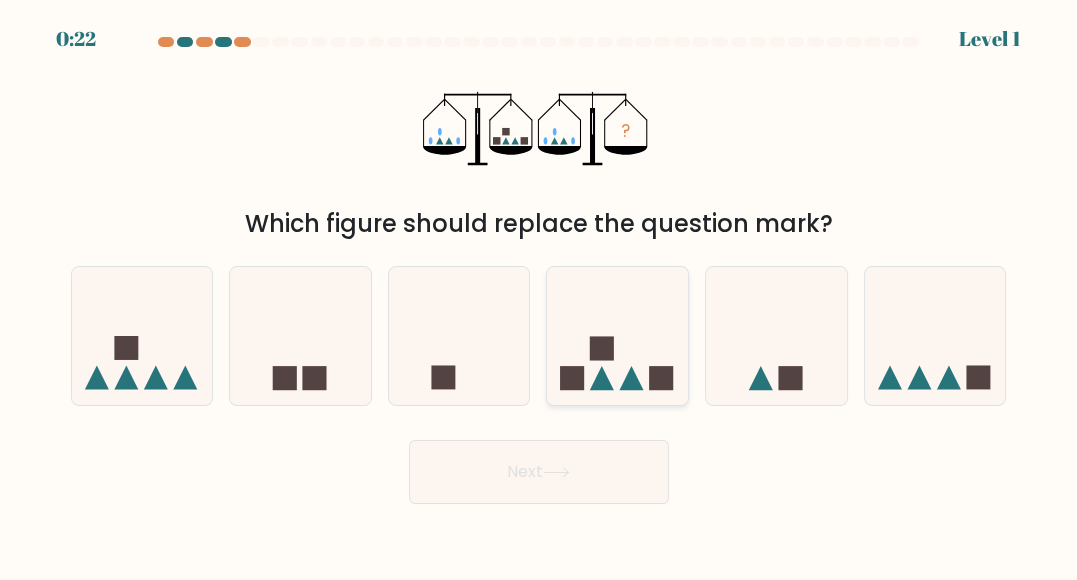 click 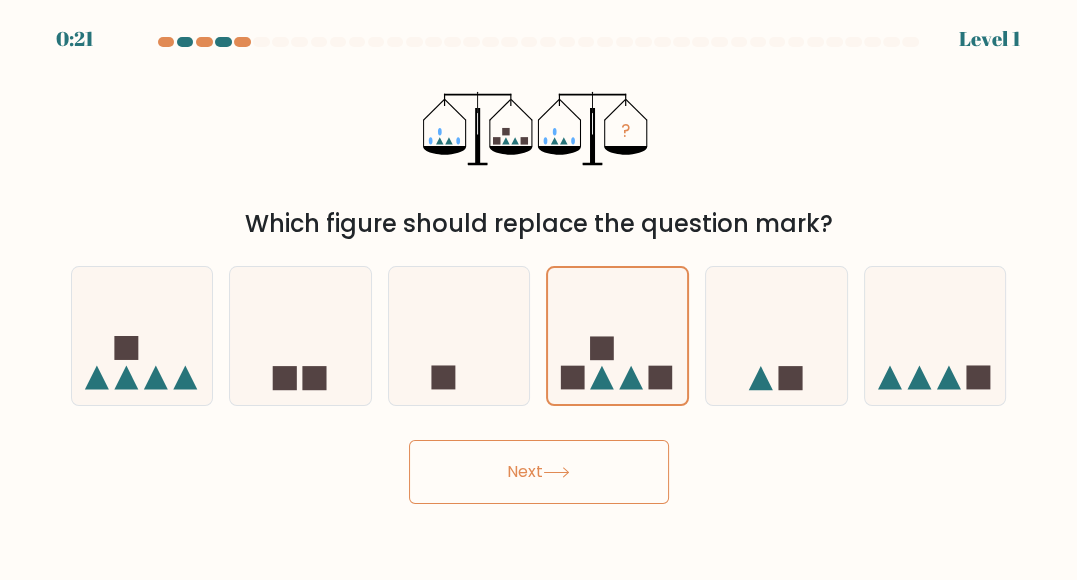 click on "Next" at bounding box center [539, 472] 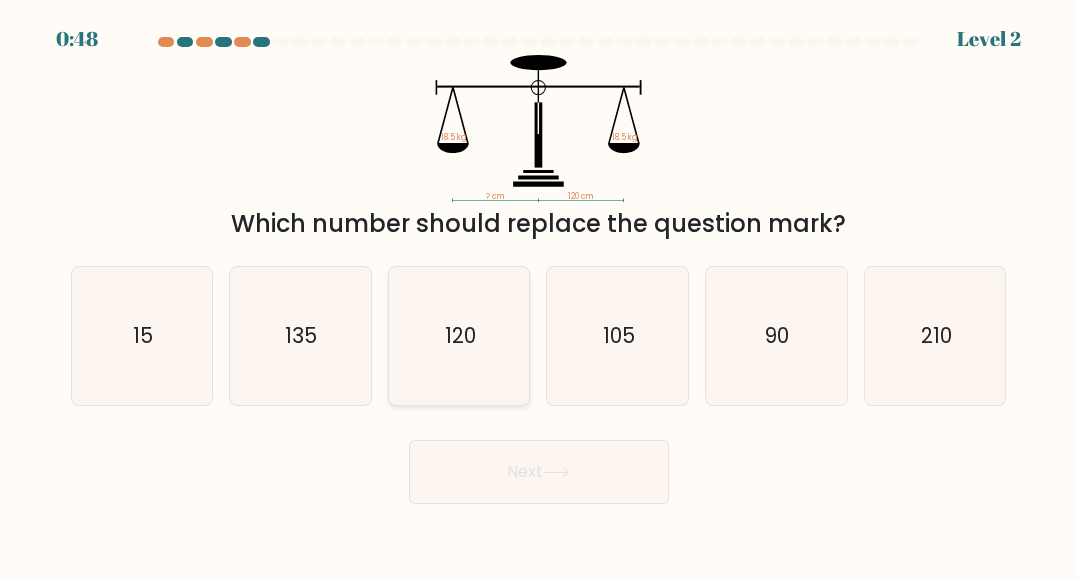 click on "120" 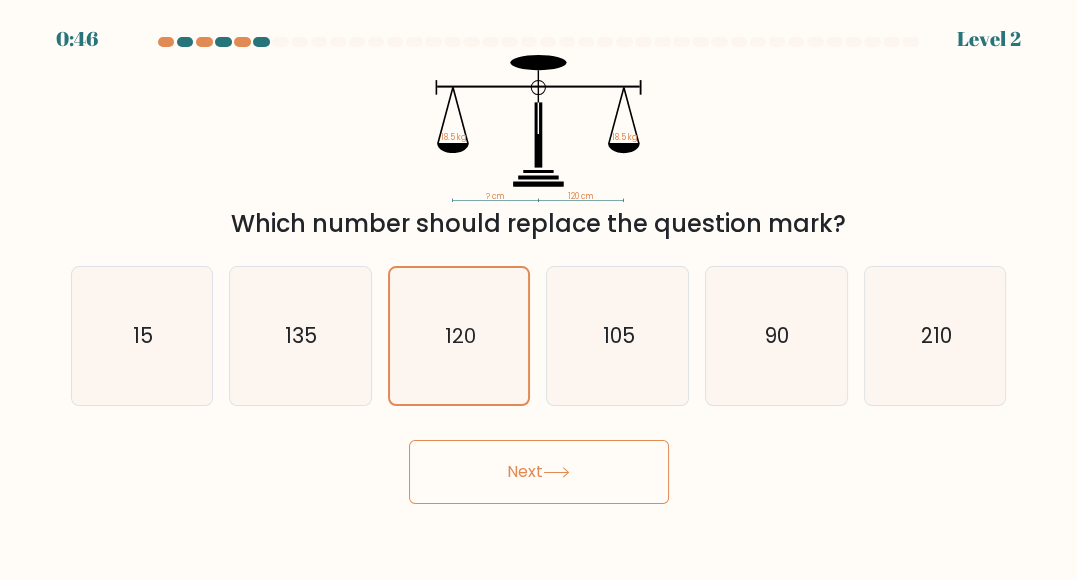 click on "Next" at bounding box center (539, 472) 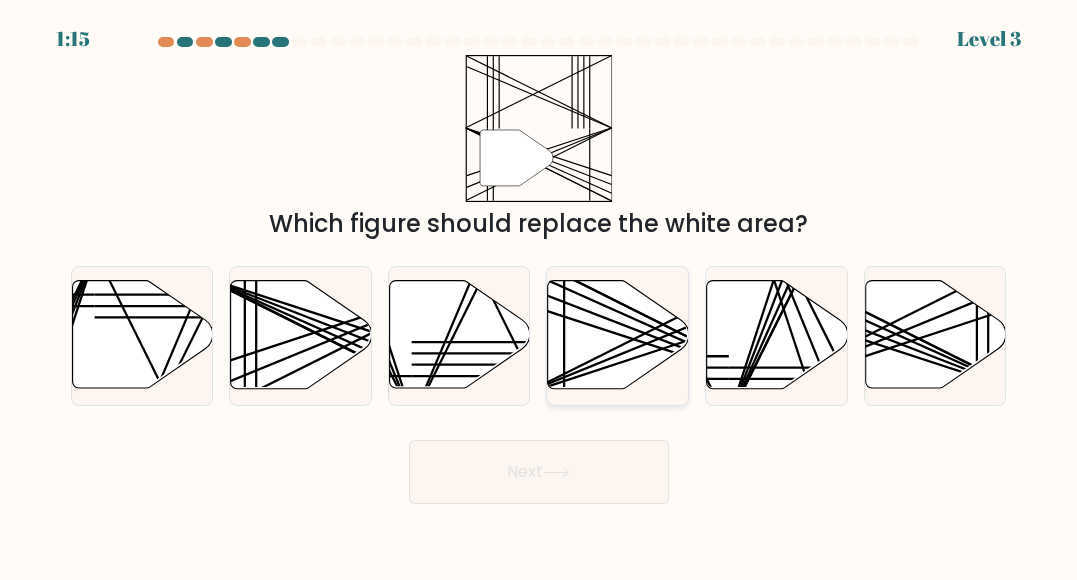 click at bounding box center (617, 336) 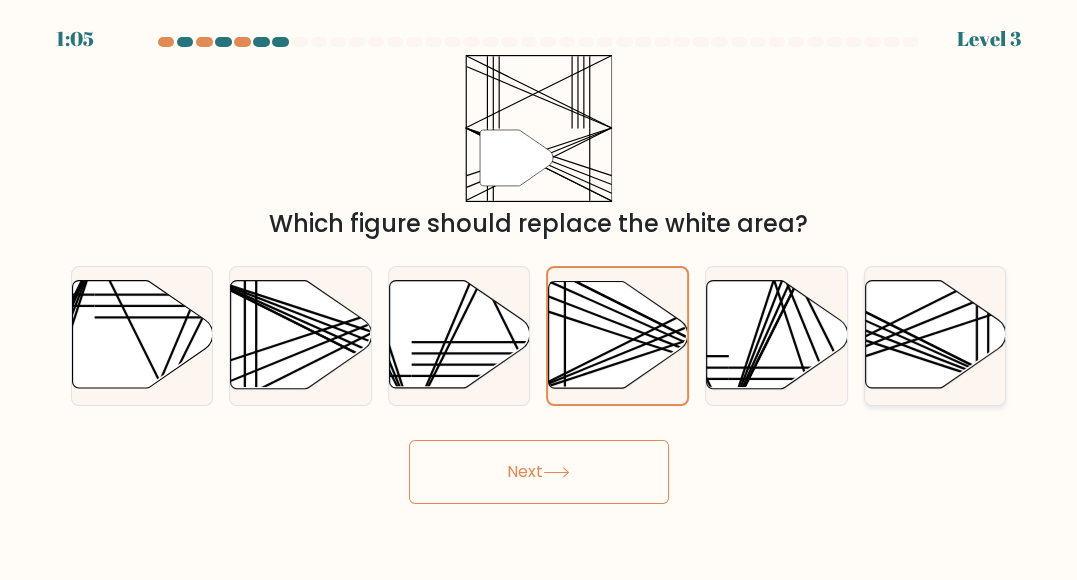 click 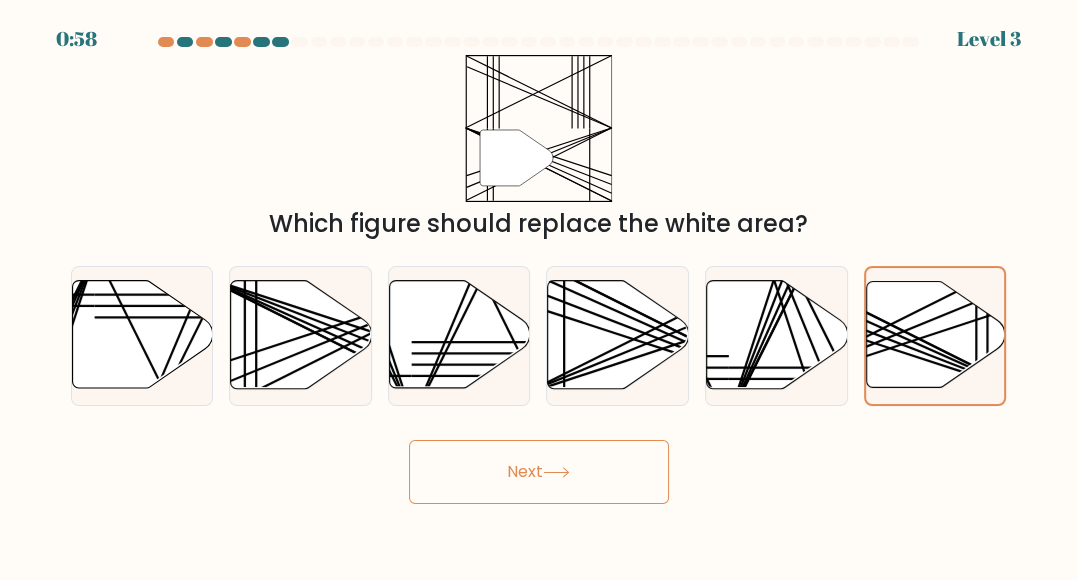 click on "Next" at bounding box center (539, 472) 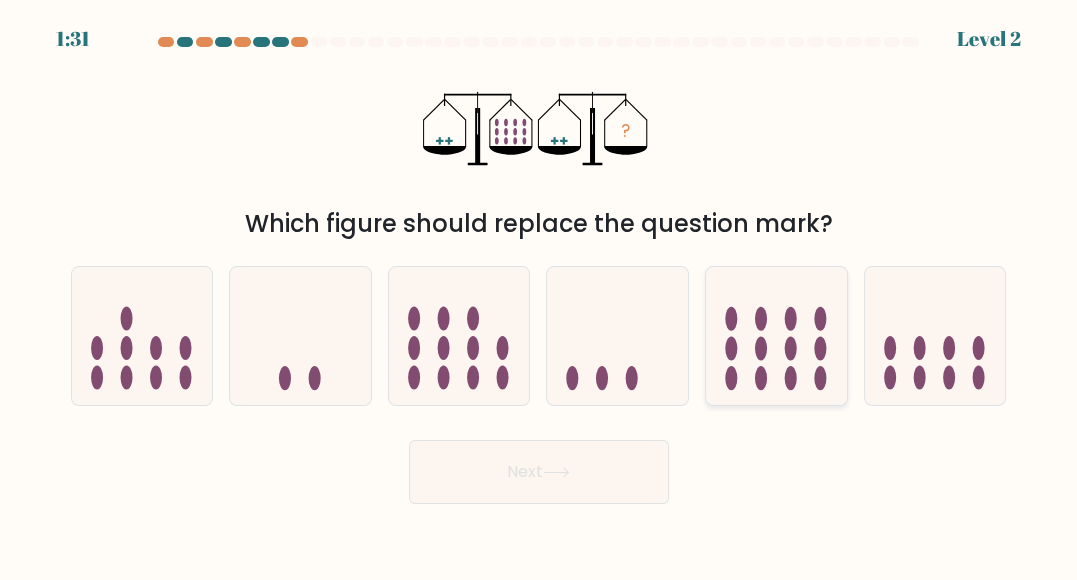 click 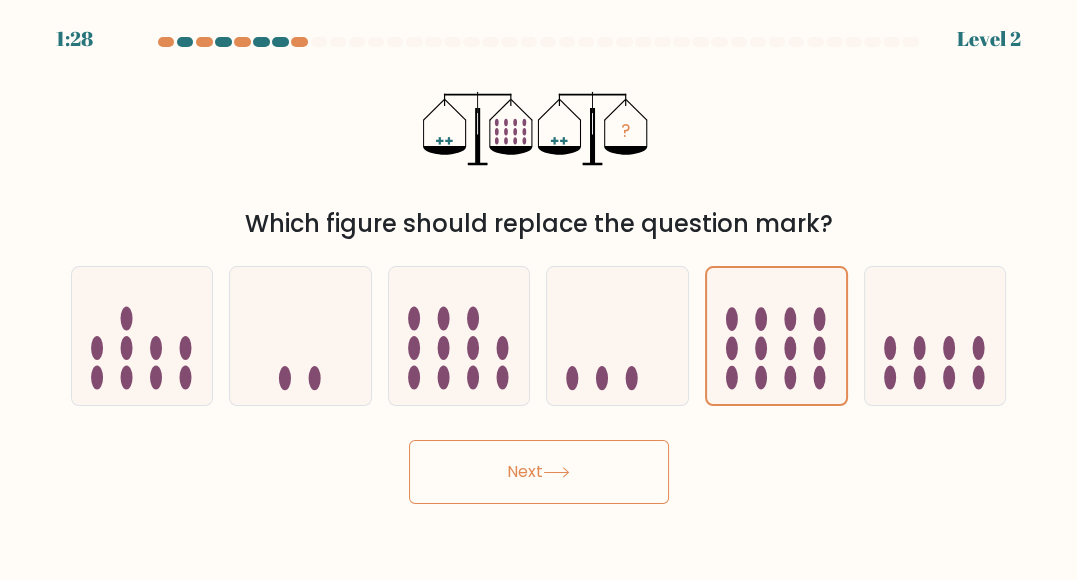 click on "Next" at bounding box center (539, 472) 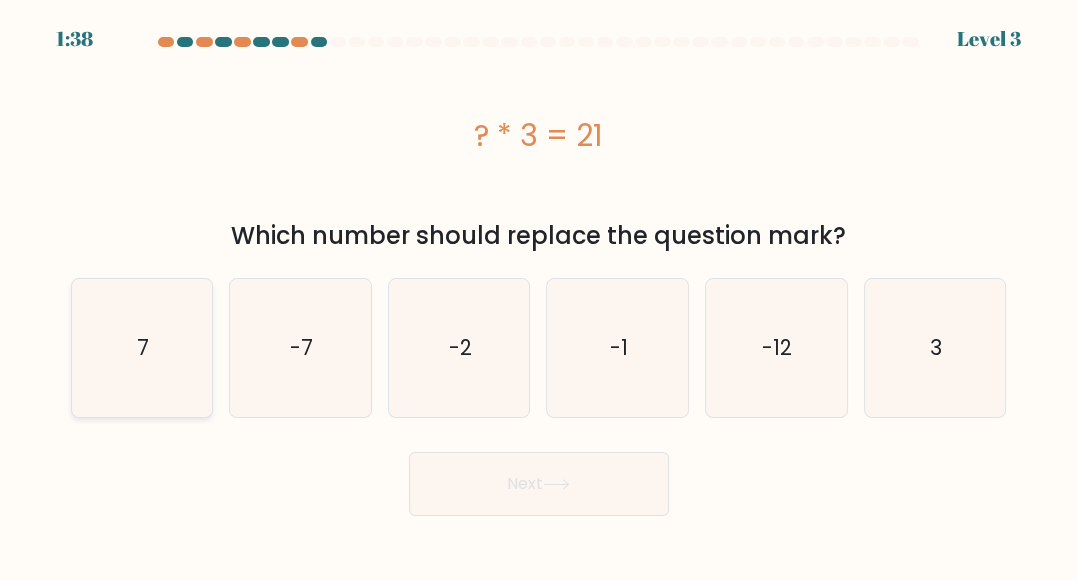 click on "7" 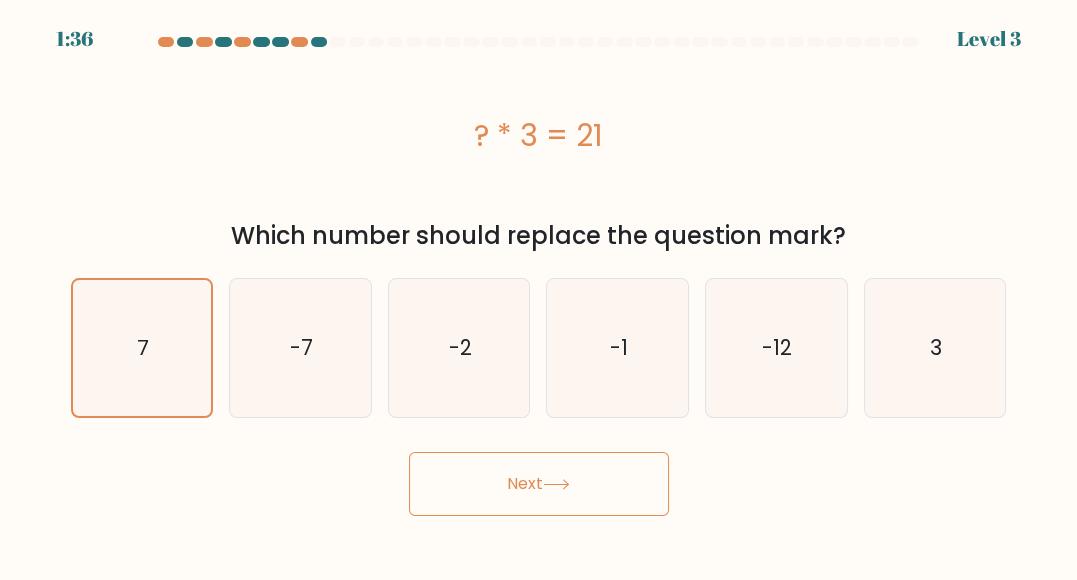 click on "Next" at bounding box center [539, 484] 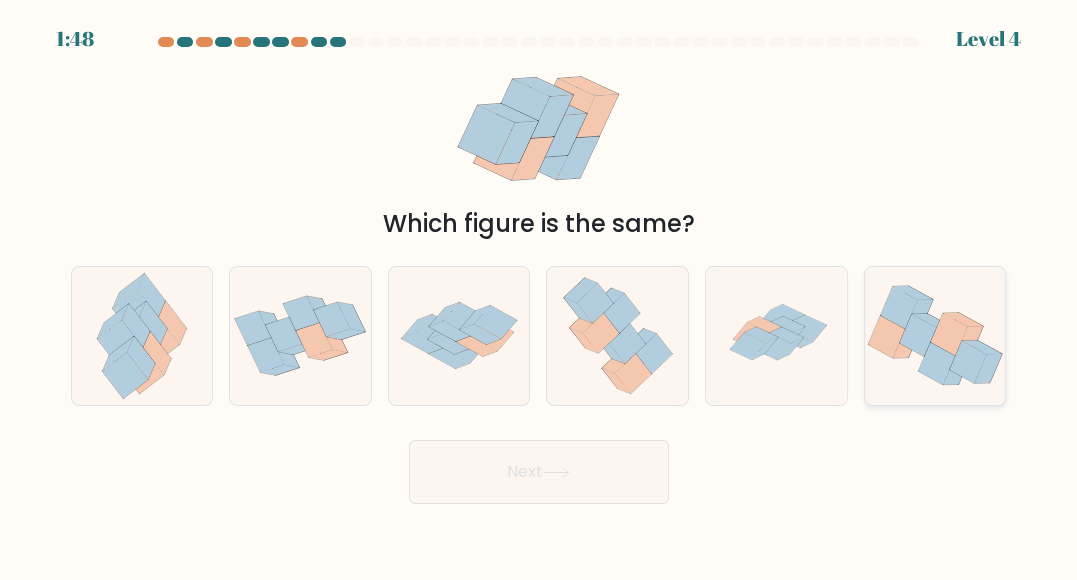 click 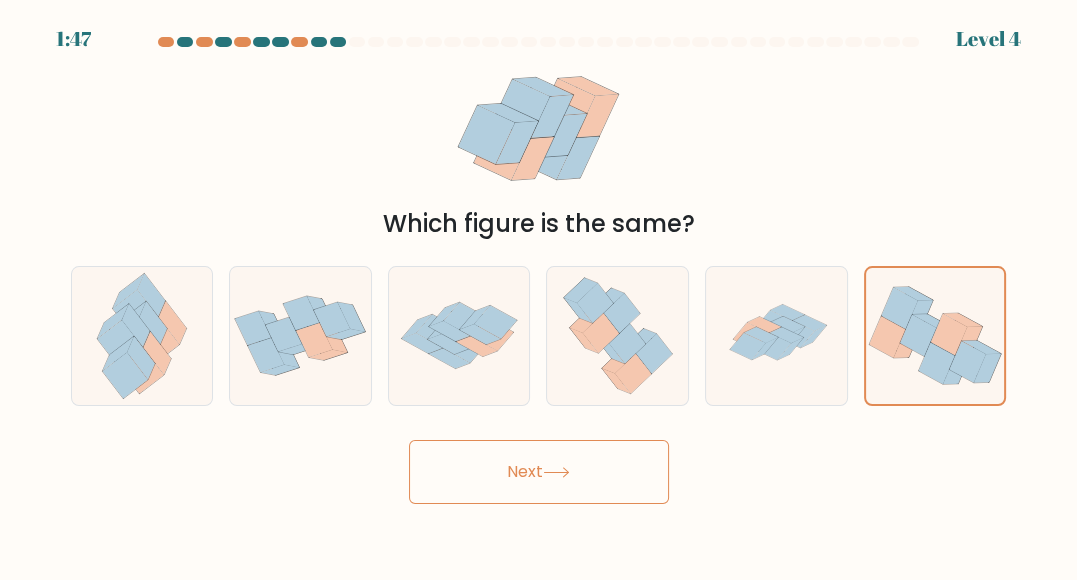 click on "Next" at bounding box center (539, 472) 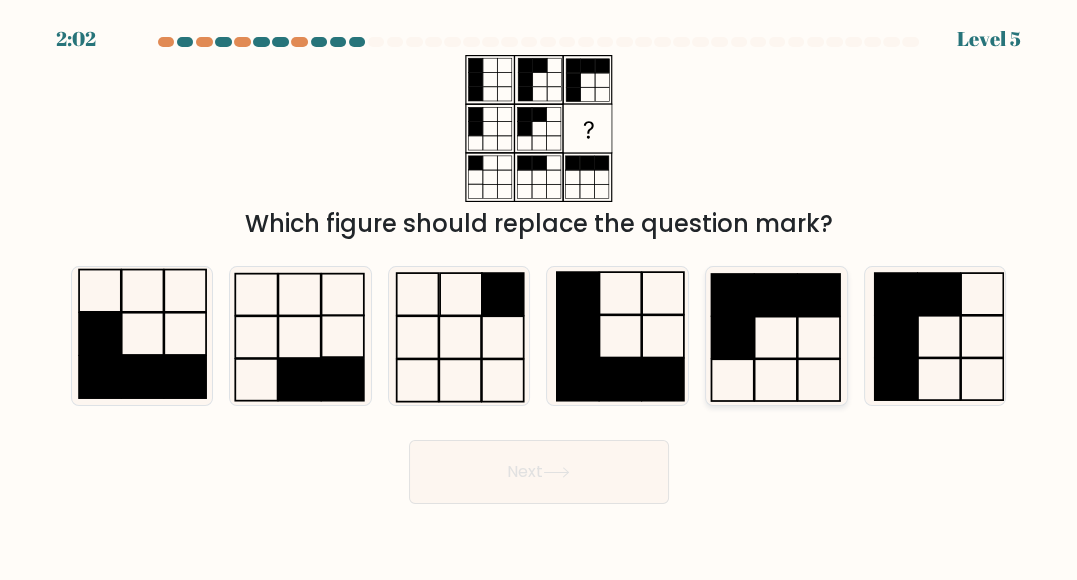 click 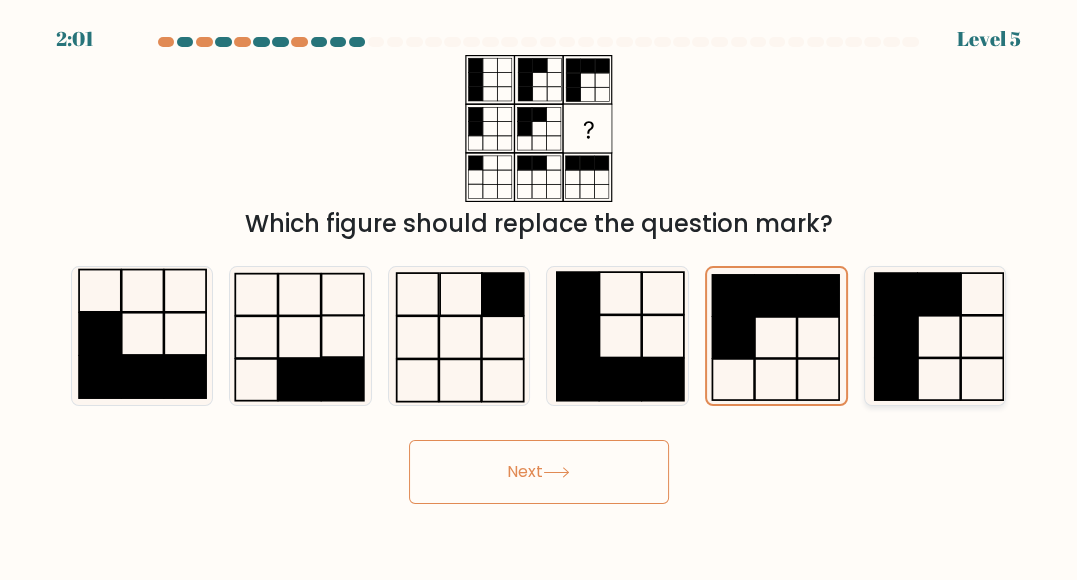click 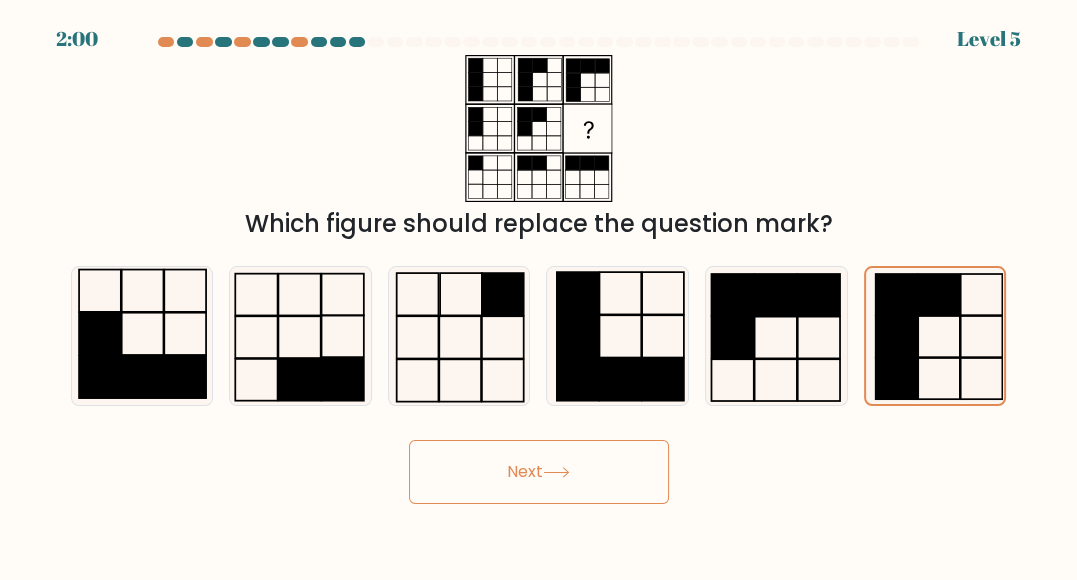 click on "Next" at bounding box center [539, 472] 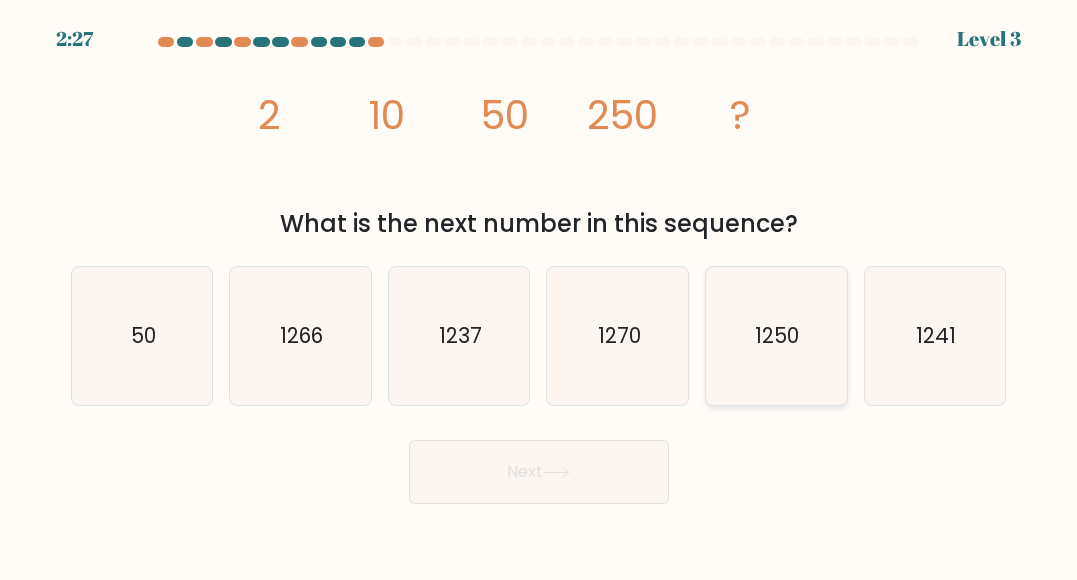 click on "1250" 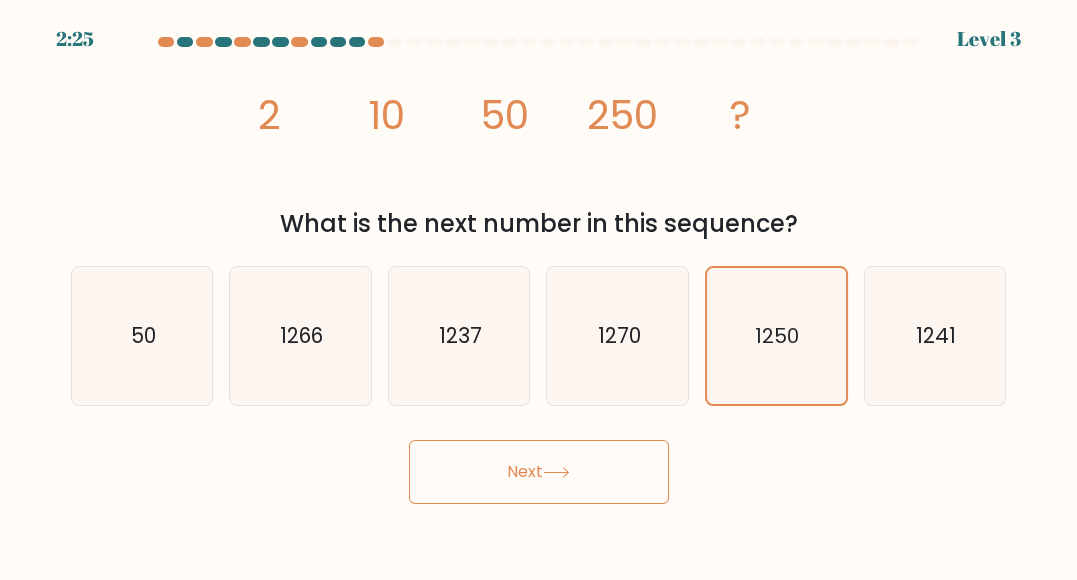 click 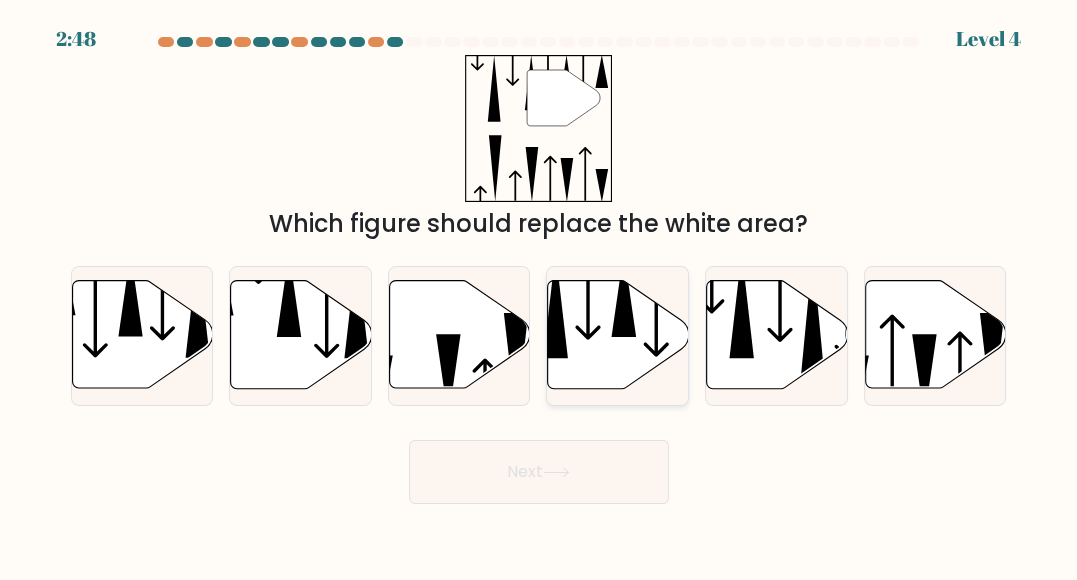 click 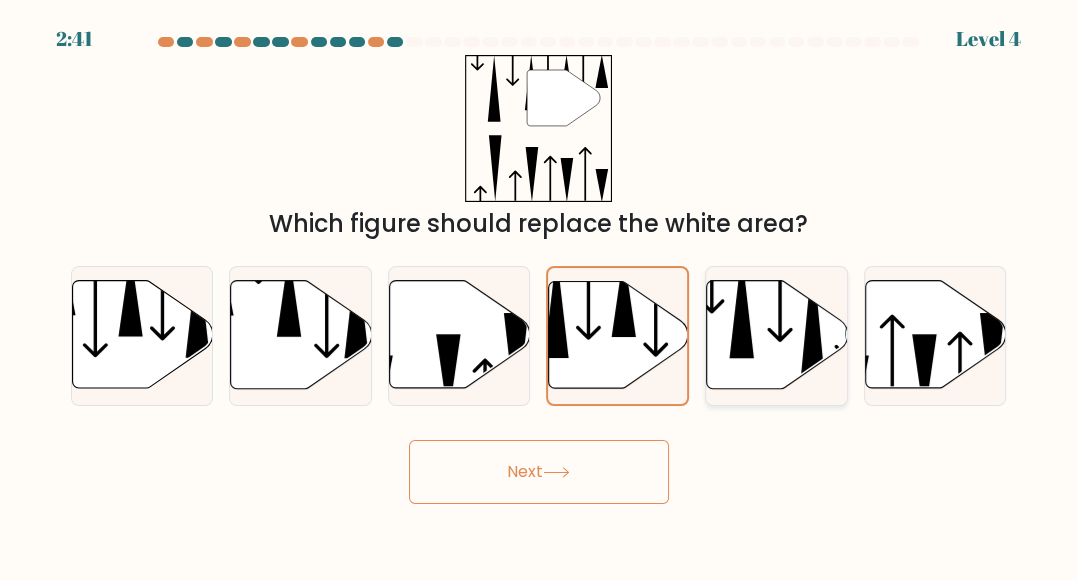 click 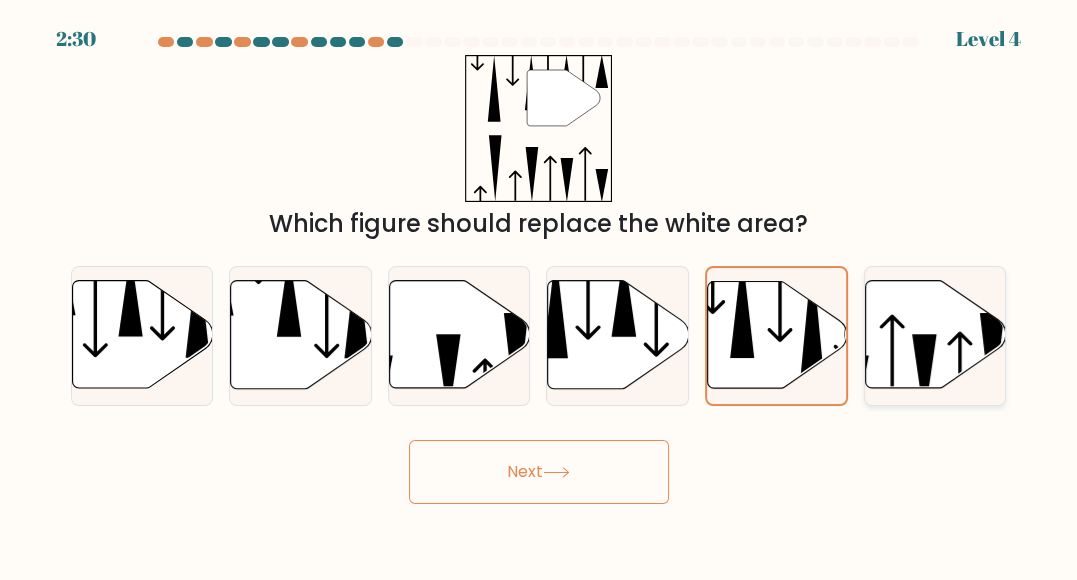 click 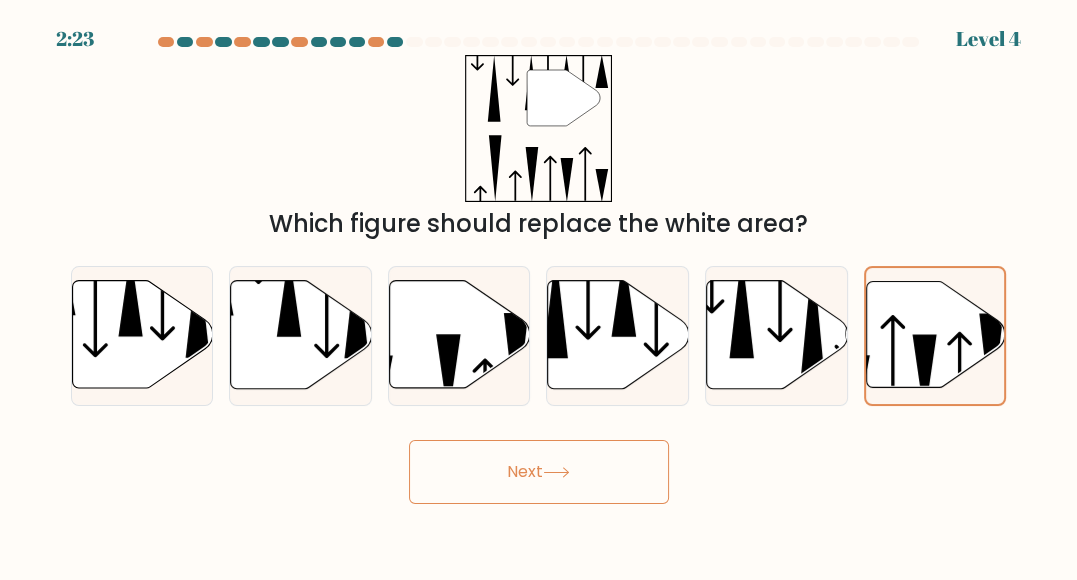 click on "Next" at bounding box center [539, 472] 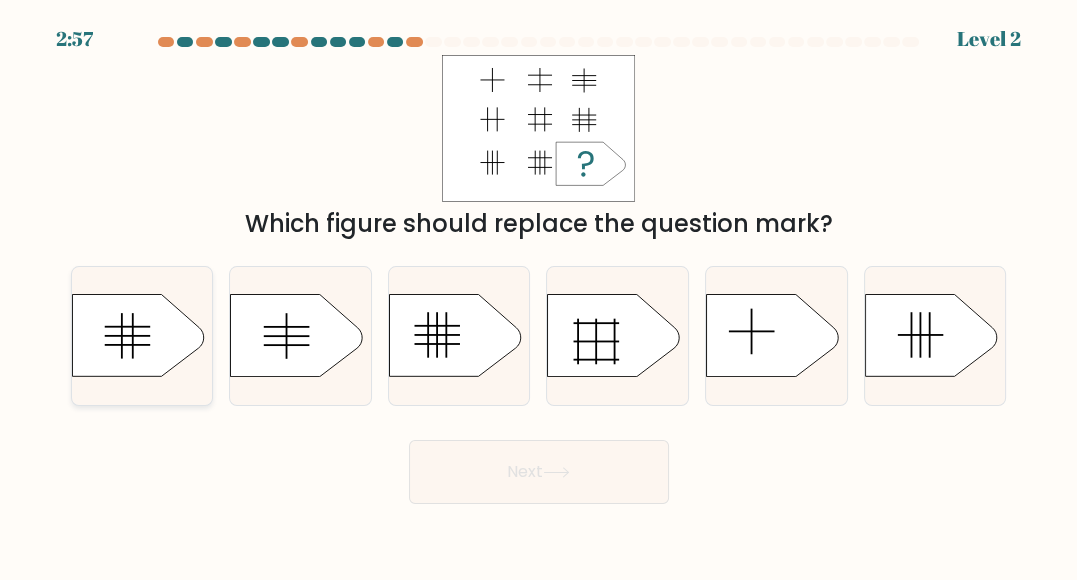click 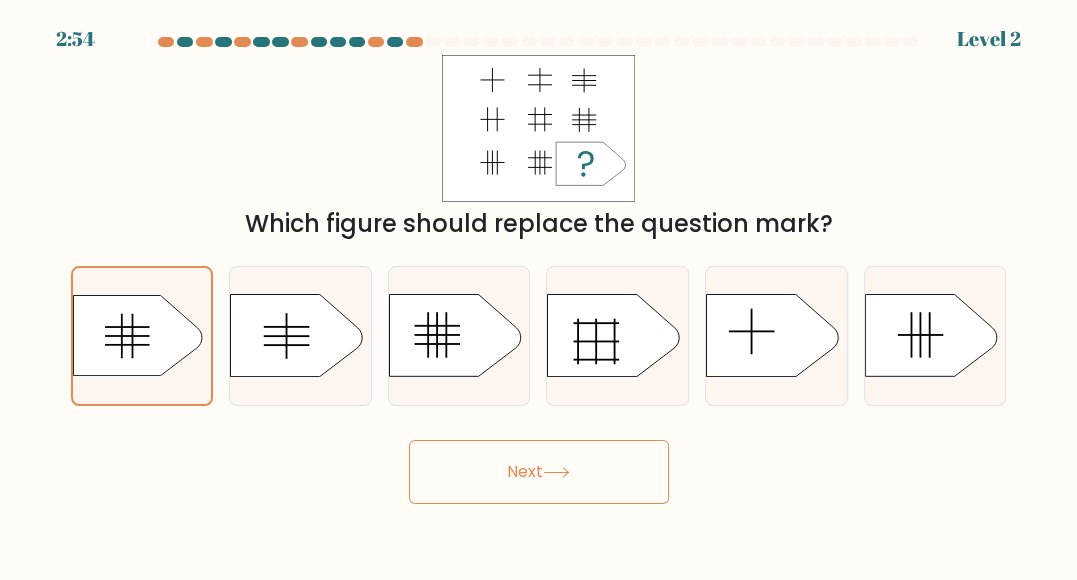 click 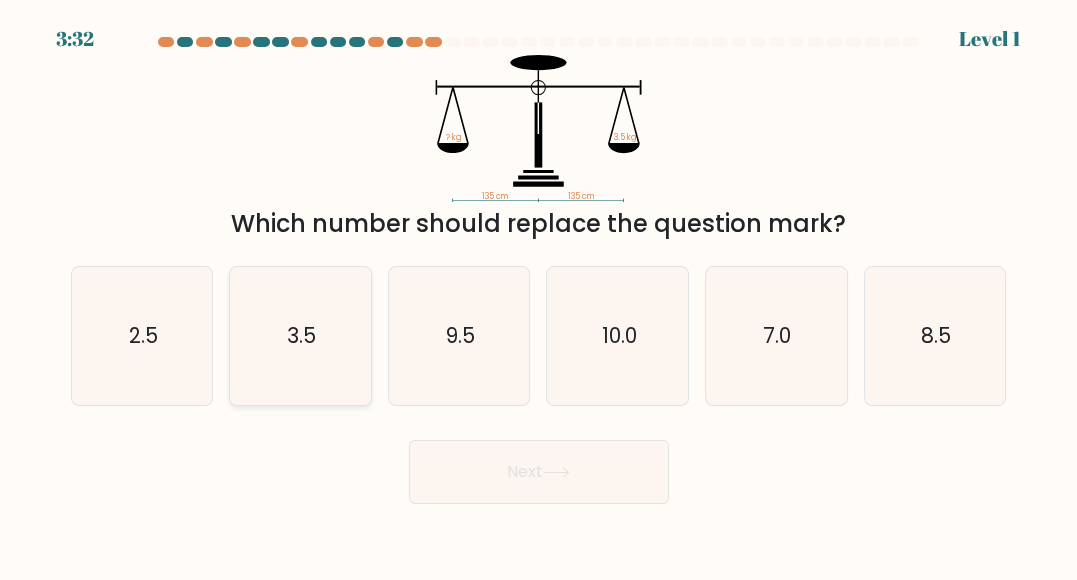 click on "3.5" 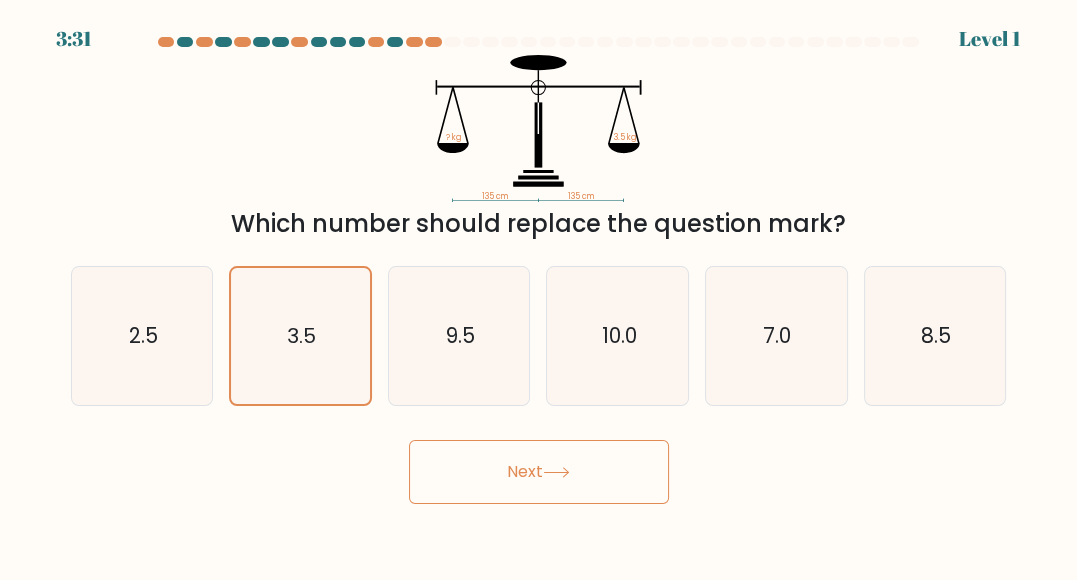 click on "Next" at bounding box center [539, 472] 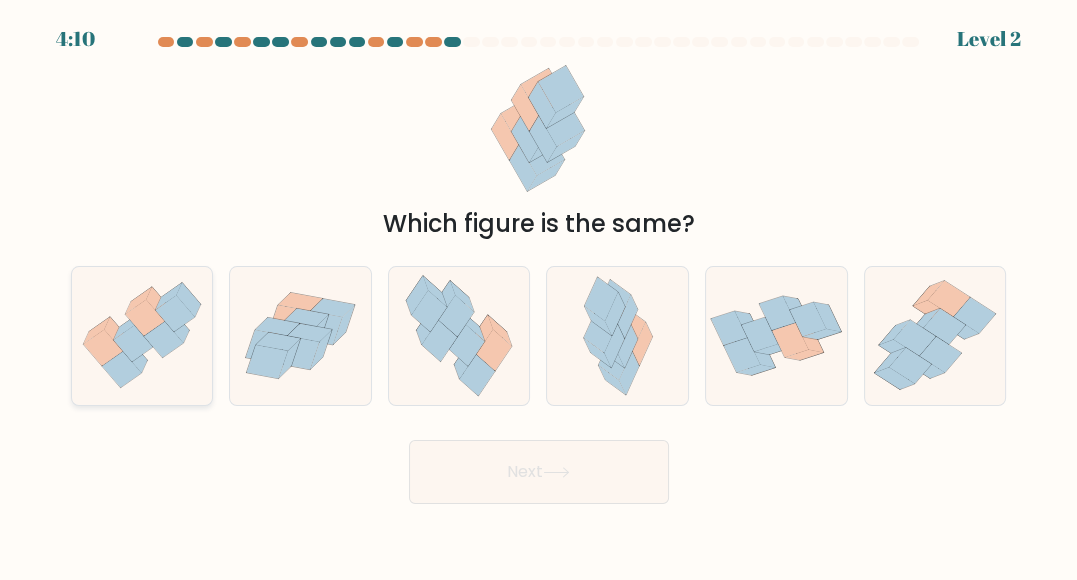 click 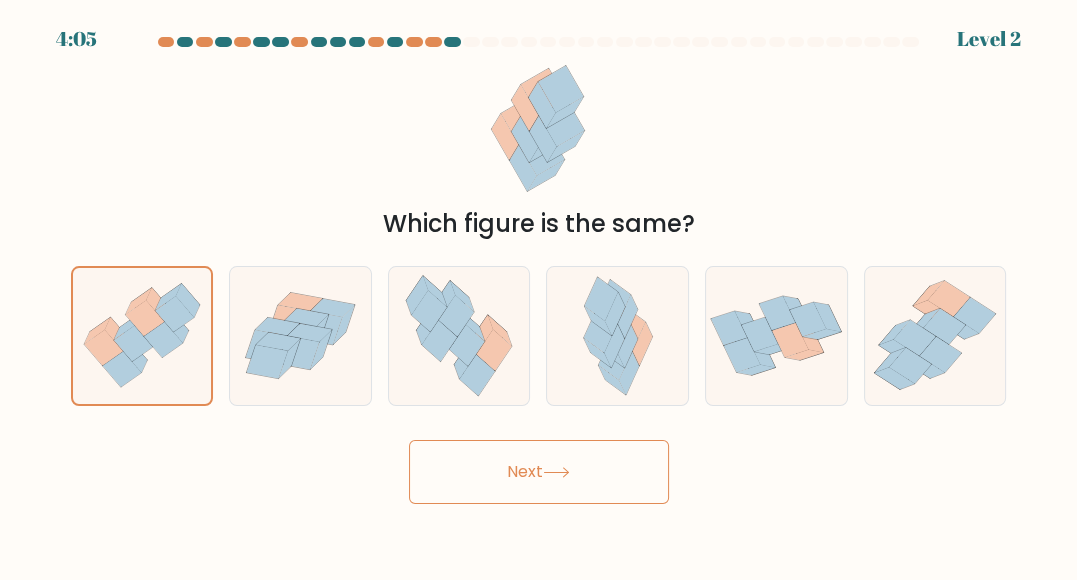 click on "Next" at bounding box center (539, 472) 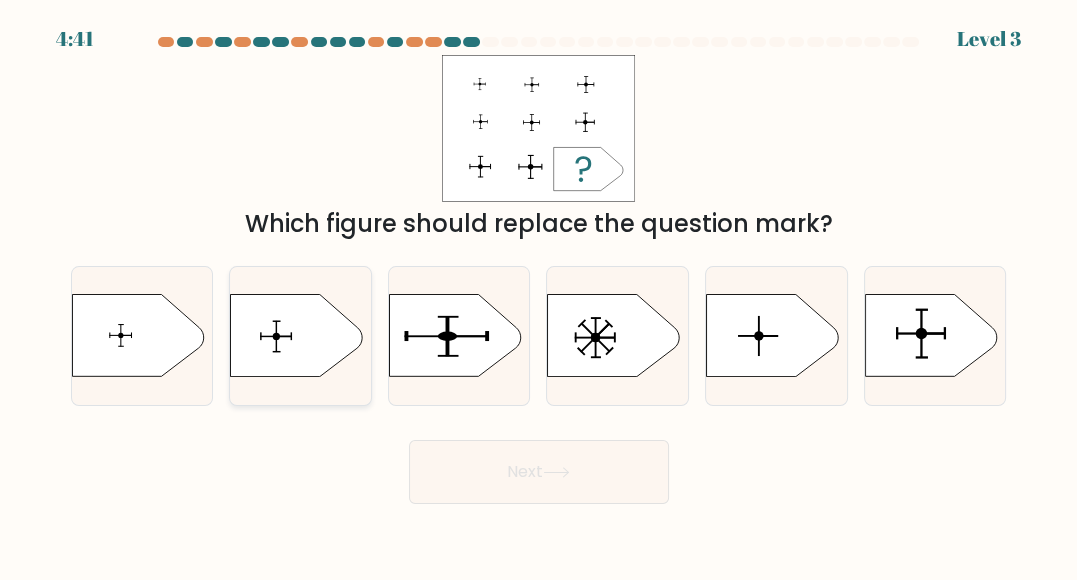 click 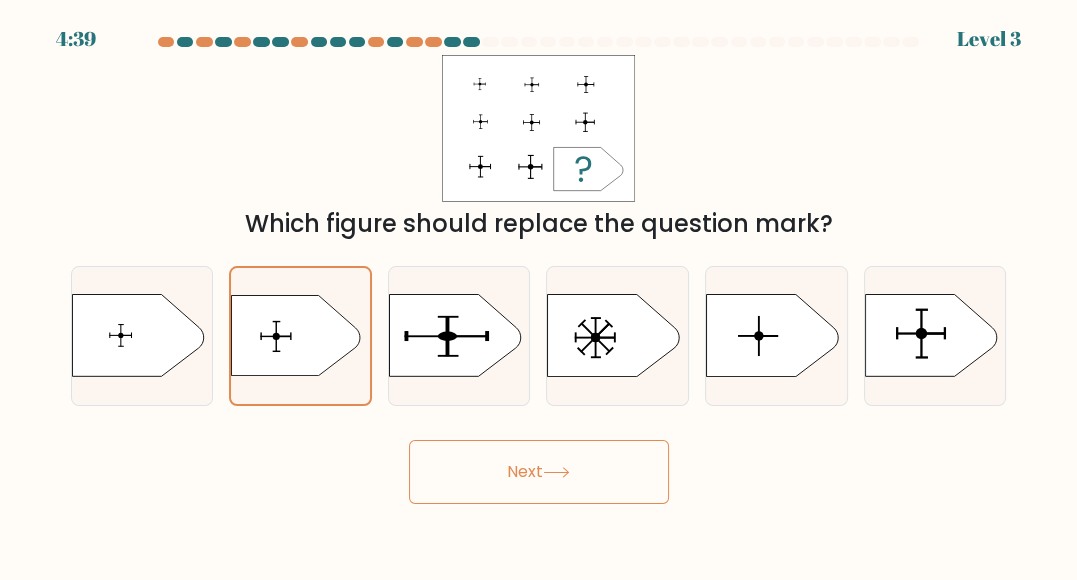 click on "Next" at bounding box center [539, 472] 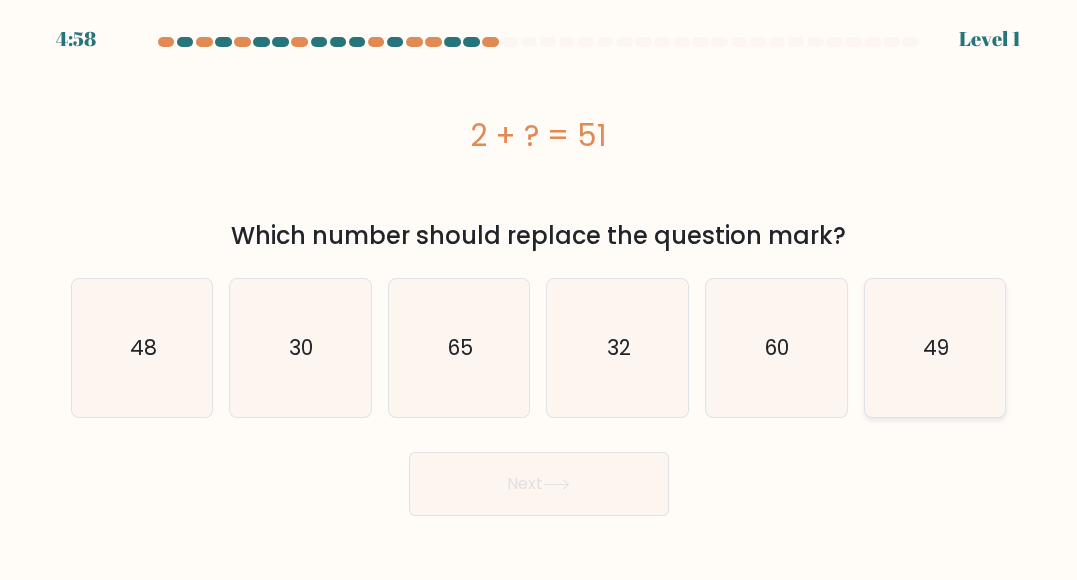 click on "49" 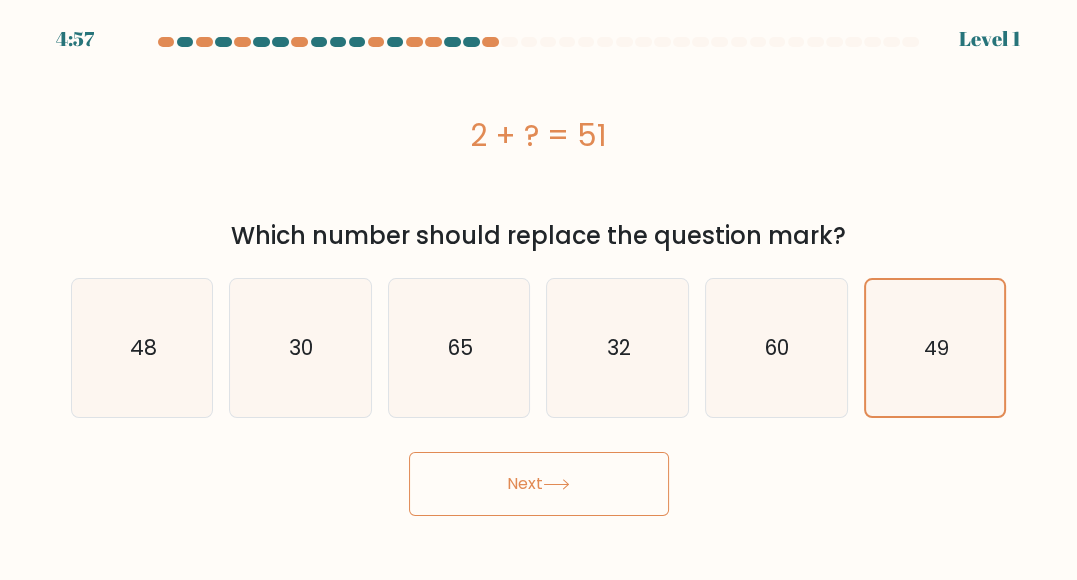 click on "Next" at bounding box center (539, 484) 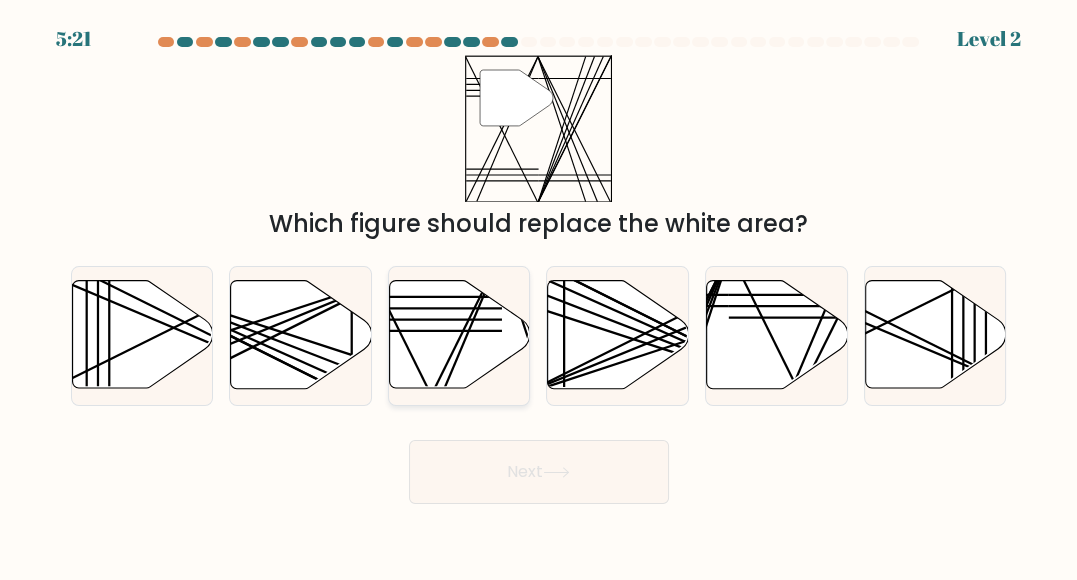 click 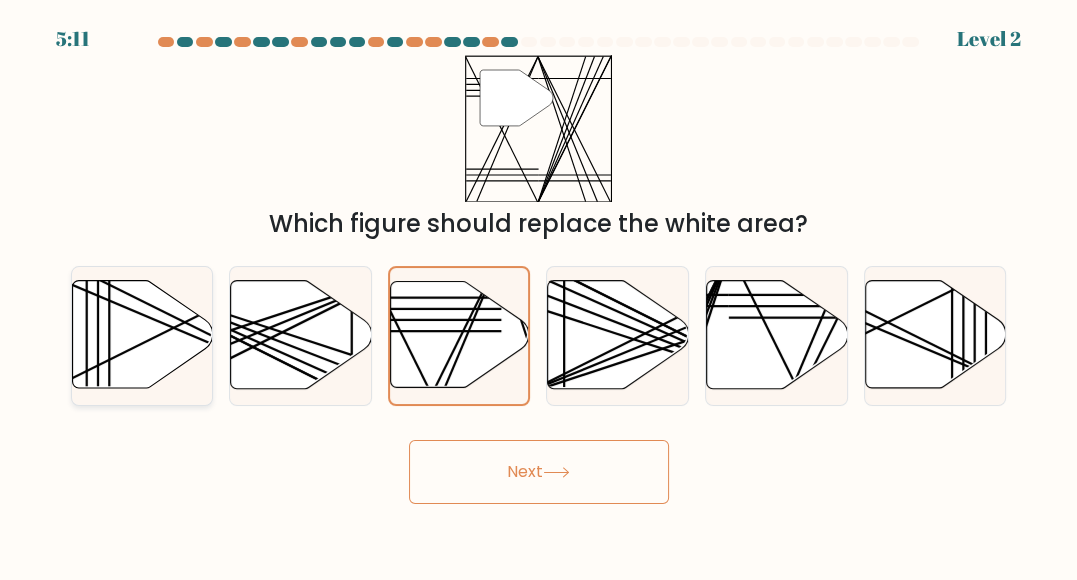 click 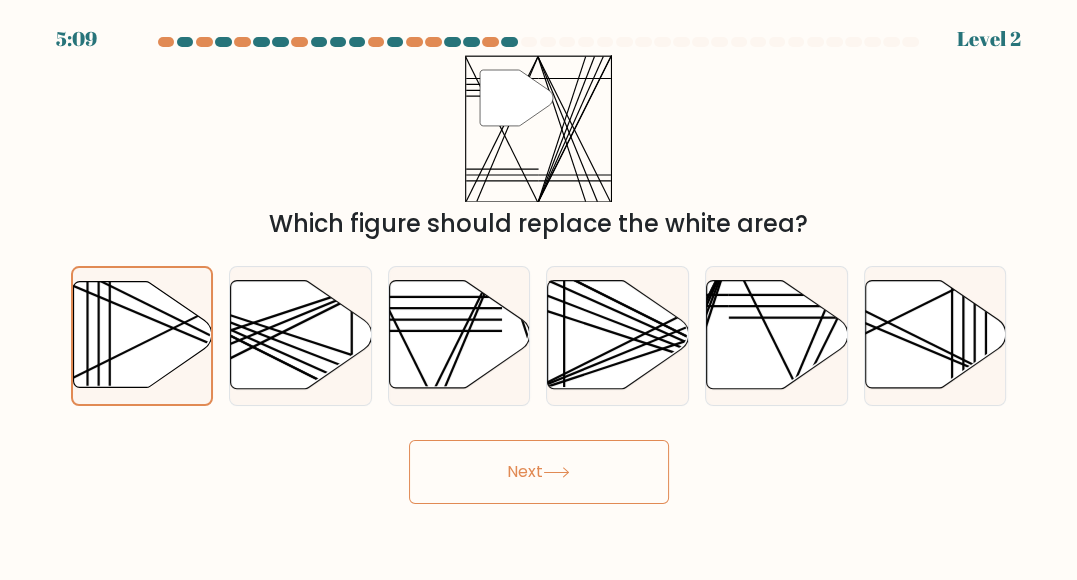 click on "Next" at bounding box center (539, 472) 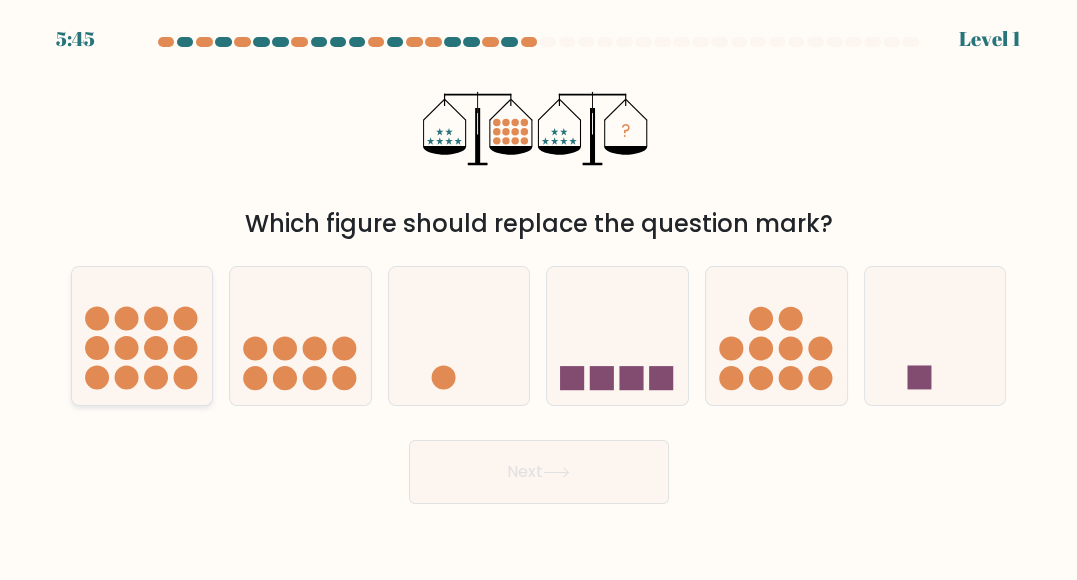 click 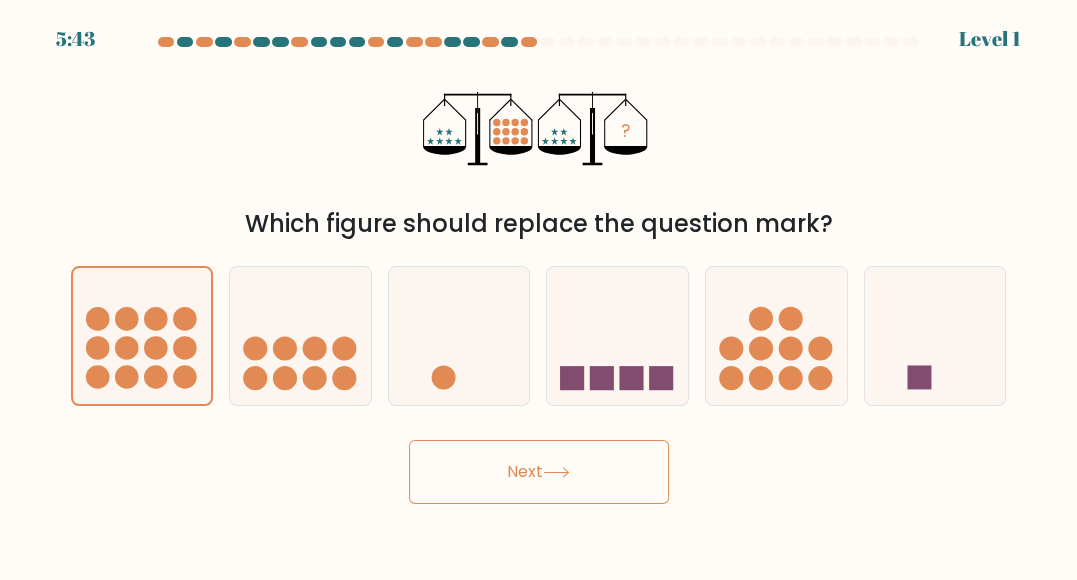 click on "Next" at bounding box center [539, 472] 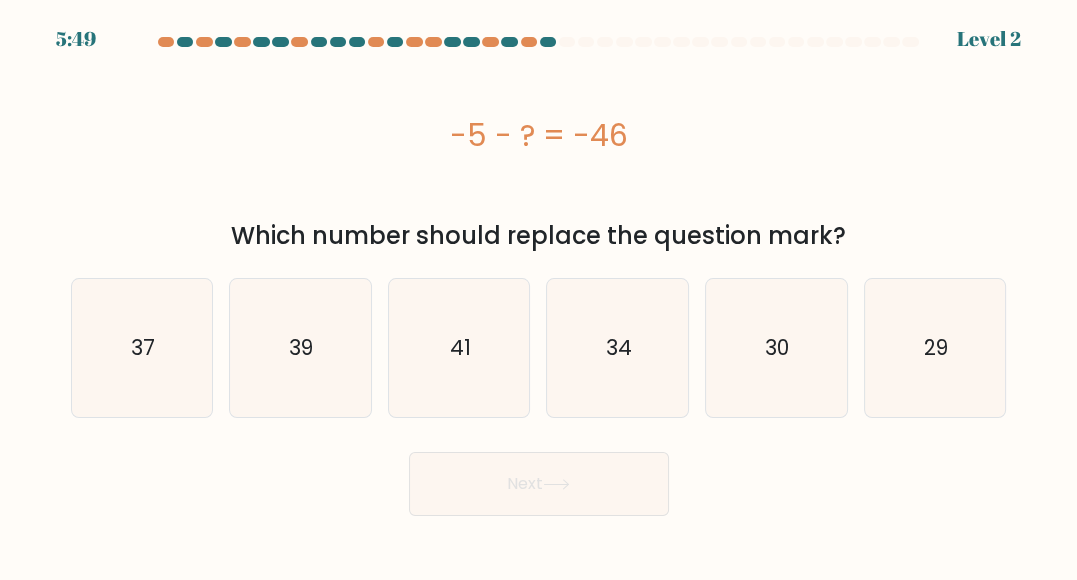 click on "-5 - ?  = -46" at bounding box center (539, 135) 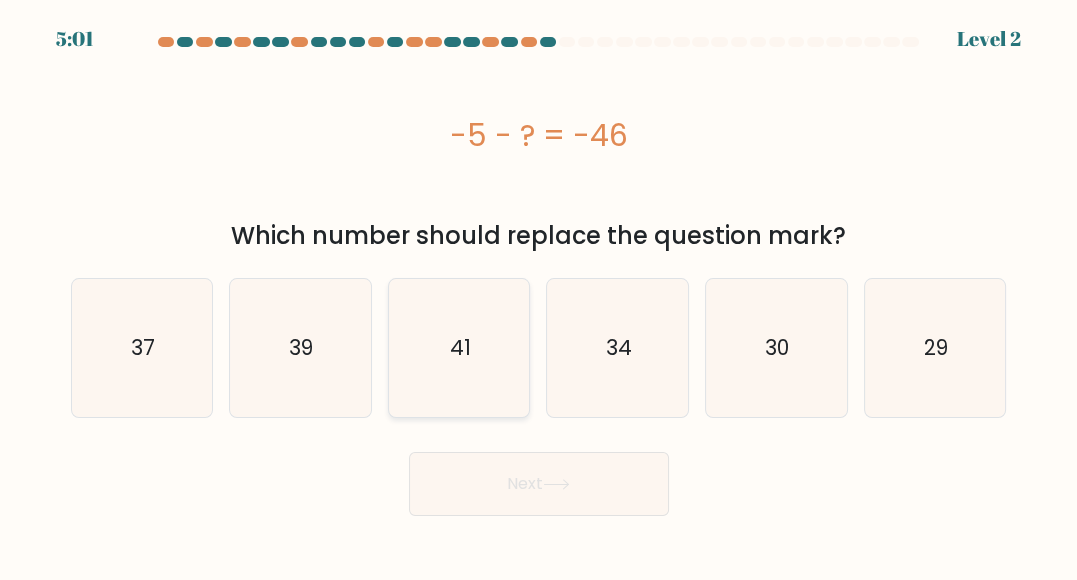click on "41" 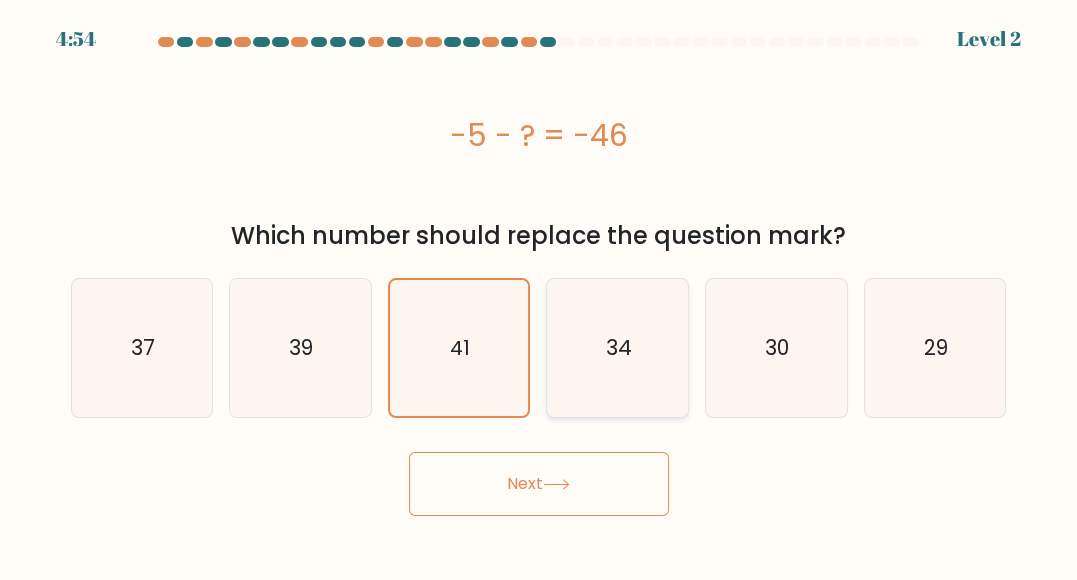 click on "34" 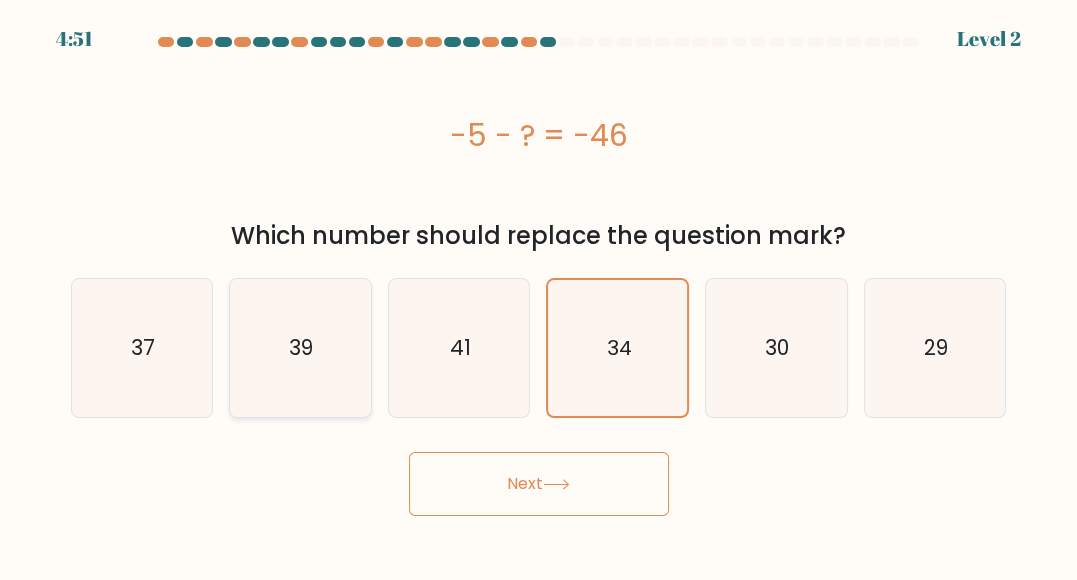click on "39" 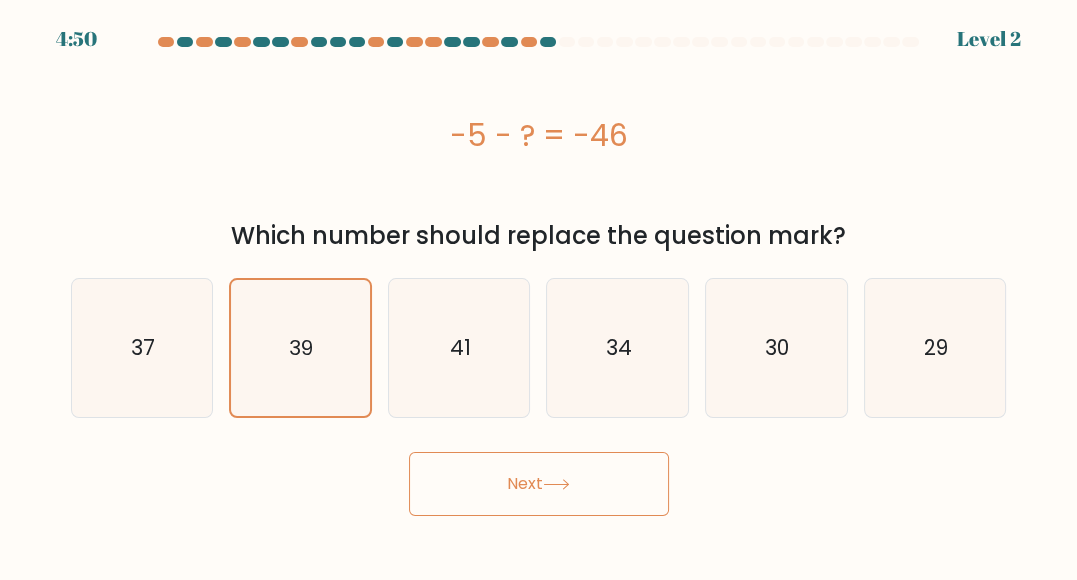 click on "Next" at bounding box center [539, 484] 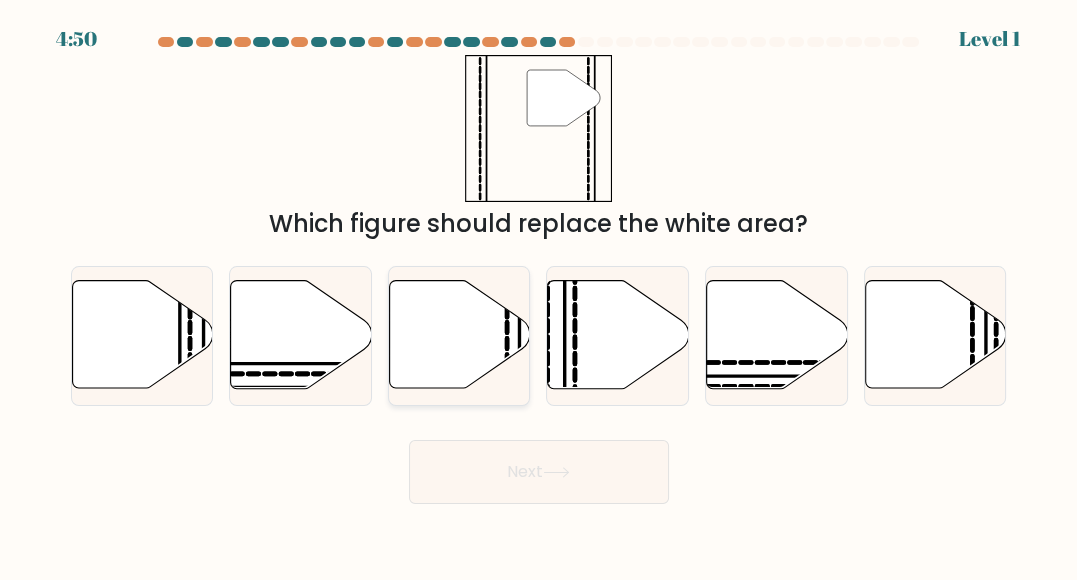 click 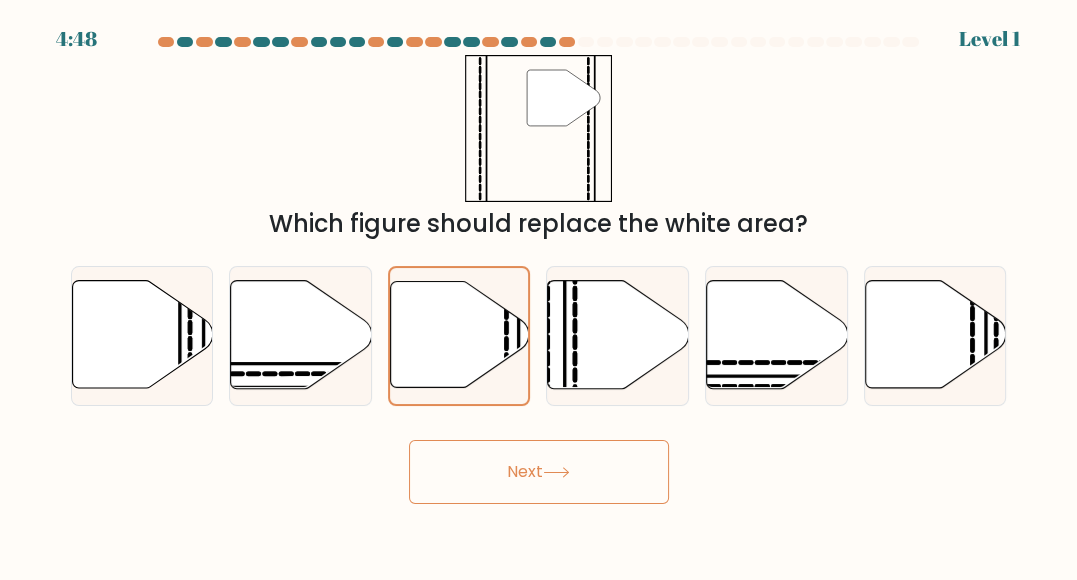 click on "Next" at bounding box center (539, 472) 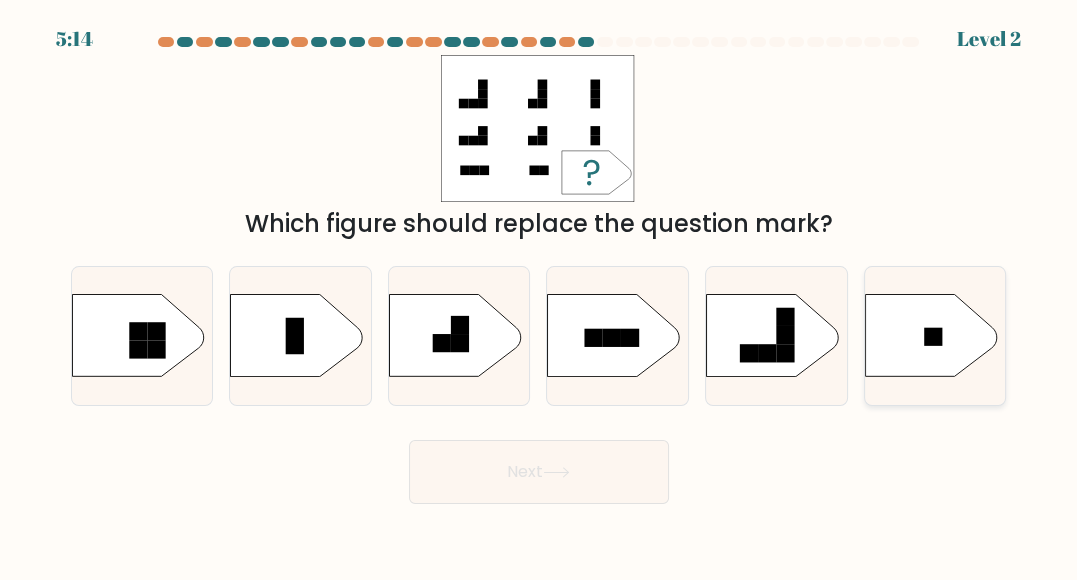 click 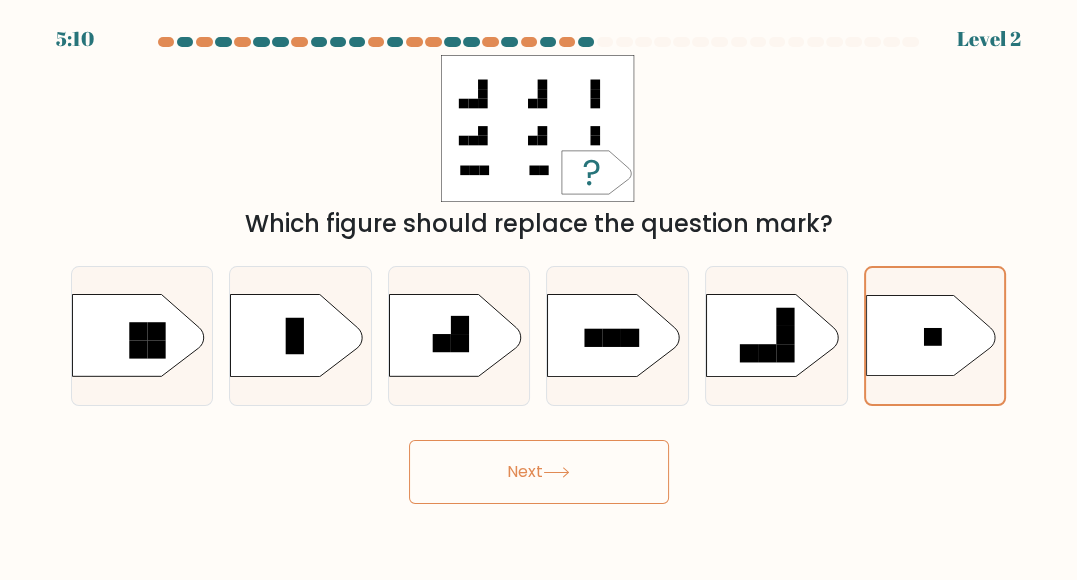 click on "Next" at bounding box center [539, 472] 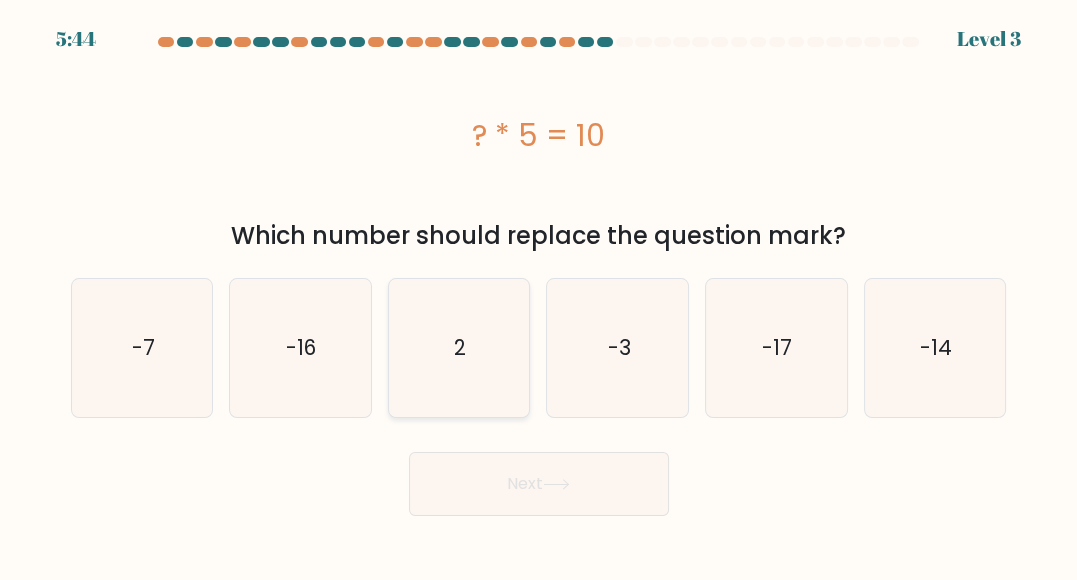 click on "2" 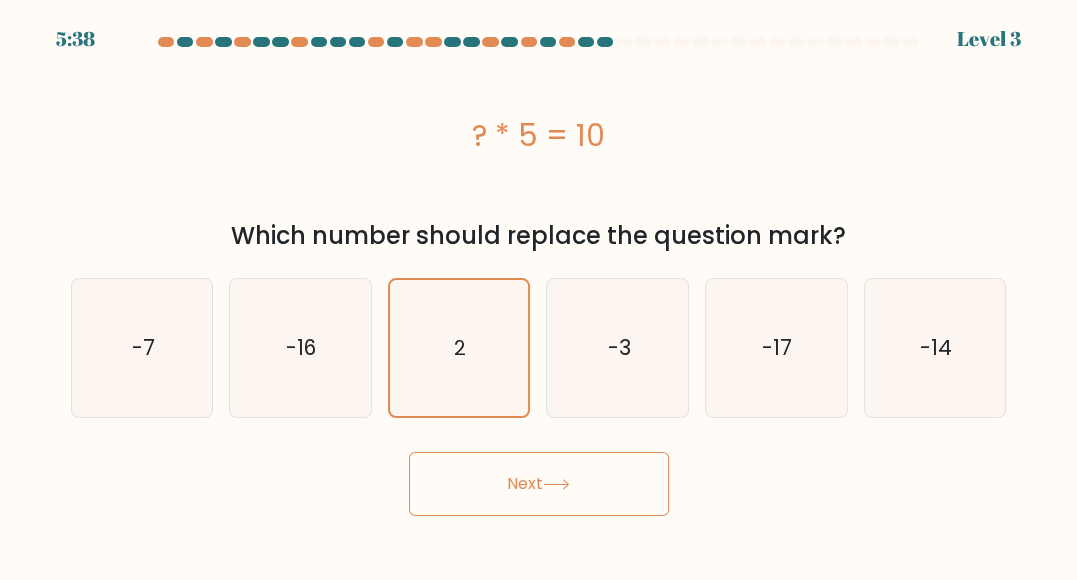 click on "Next" at bounding box center (539, 484) 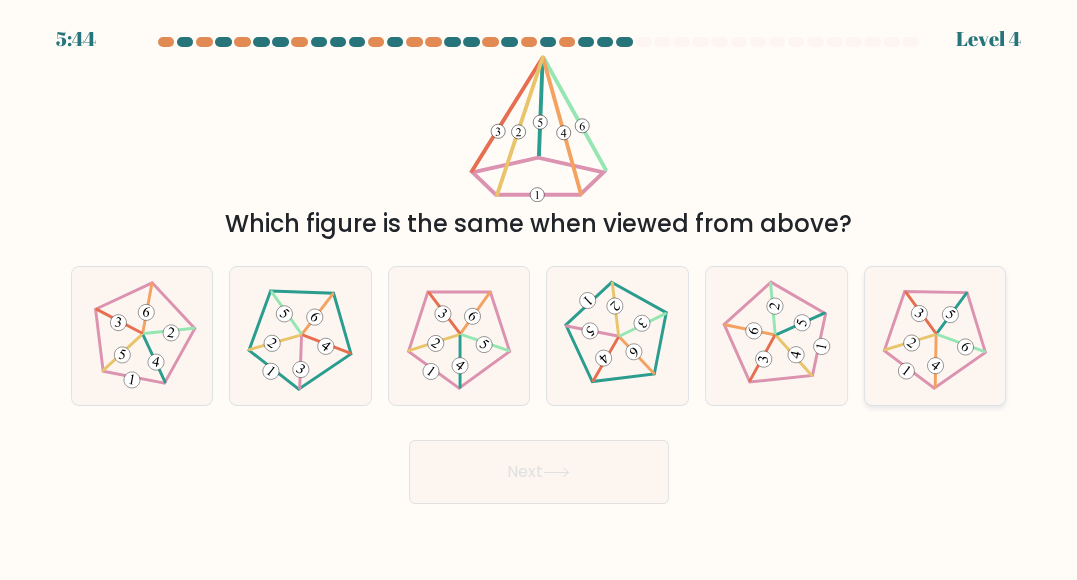 click 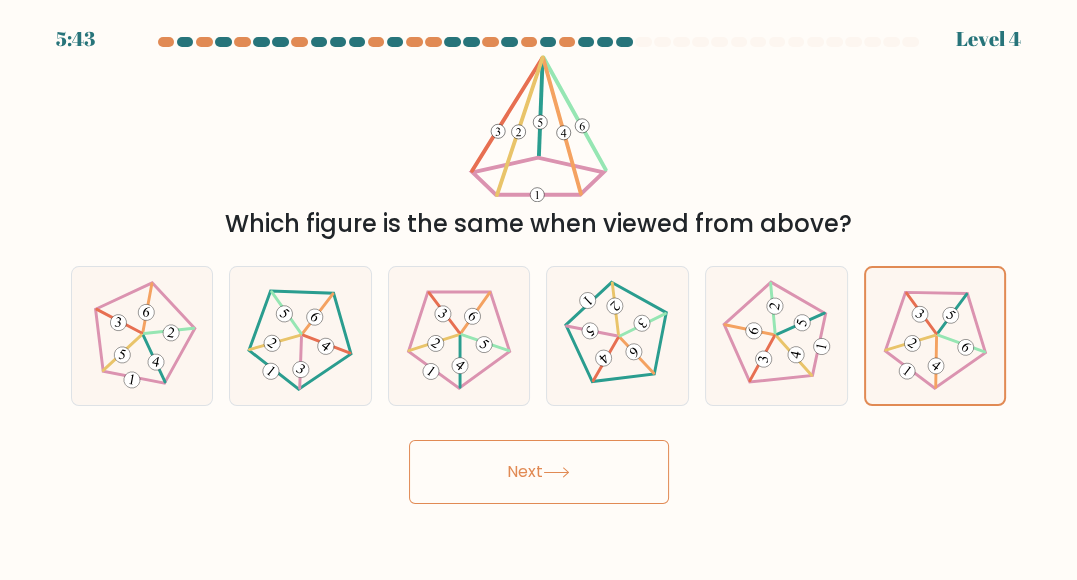 click on "Next" at bounding box center [539, 472] 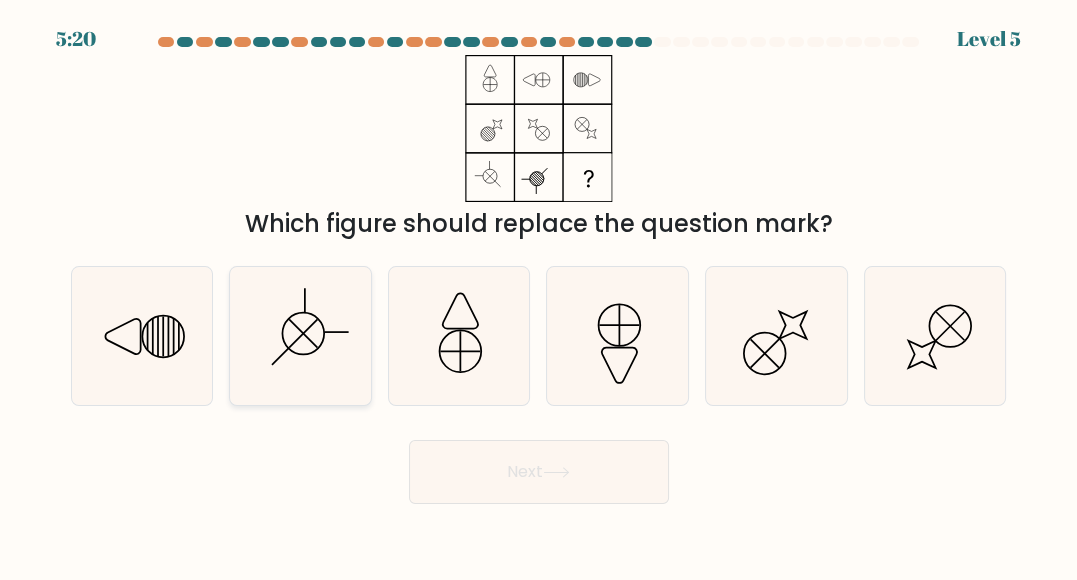click 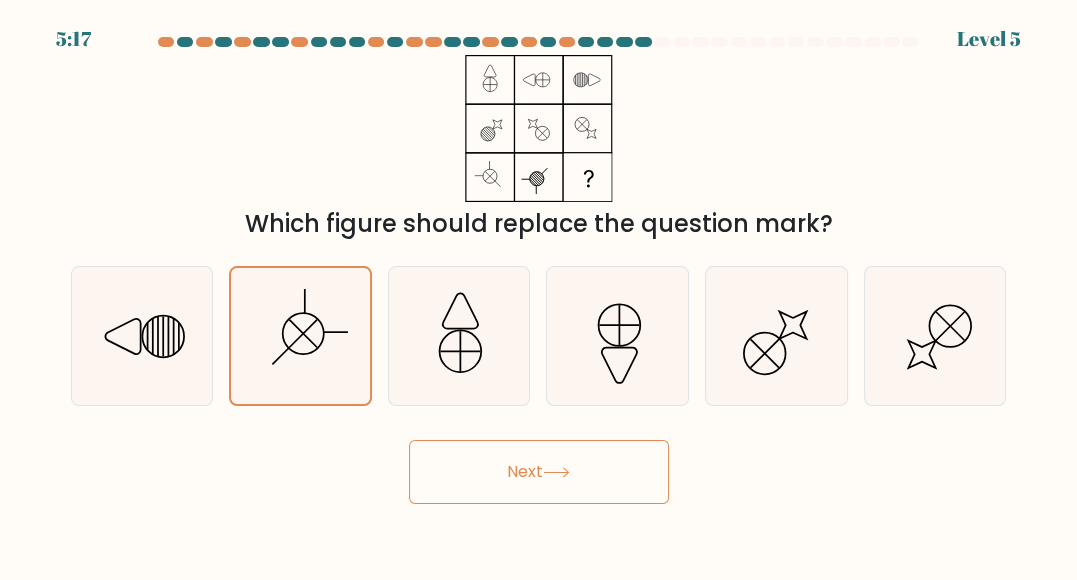click on "Next" at bounding box center [539, 472] 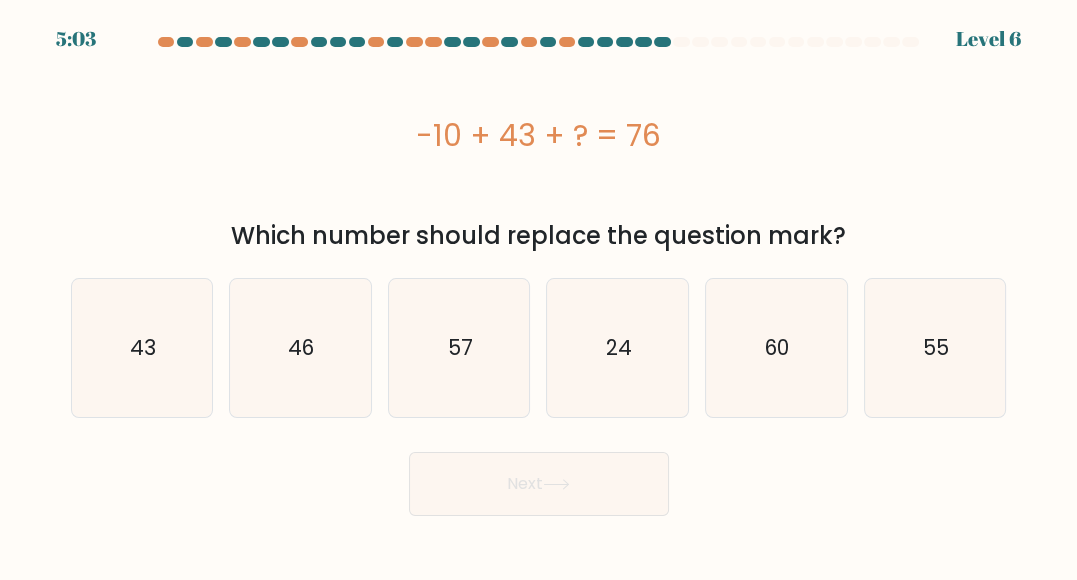 drag, startPoint x: 418, startPoint y: 130, endPoint x: 684, endPoint y: 152, distance: 266.90823 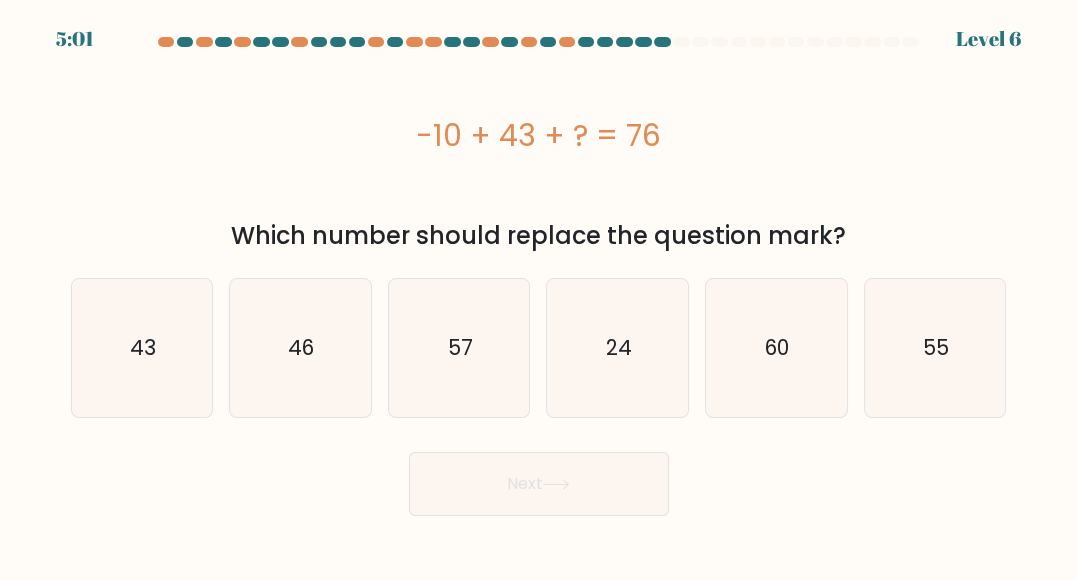 copy on "-10 + 43 + ? = 76" 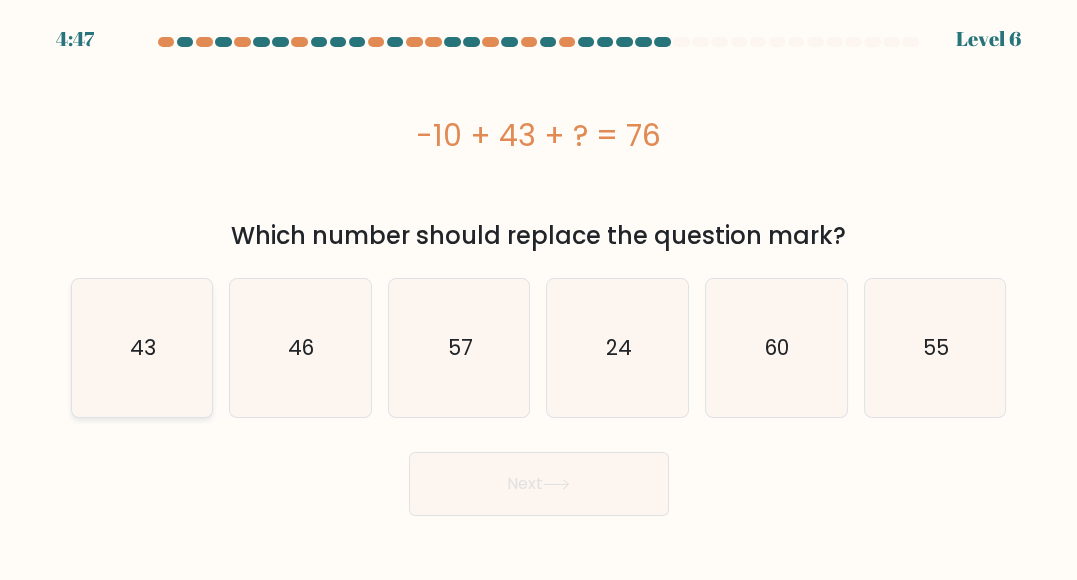 click on "43" 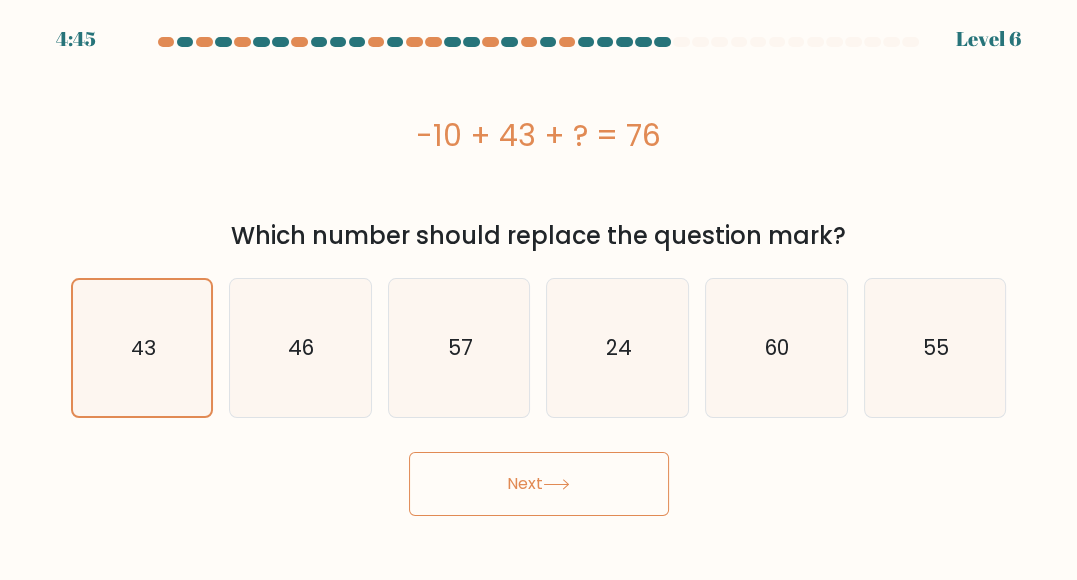 click on "Next" at bounding box center (539, 484) 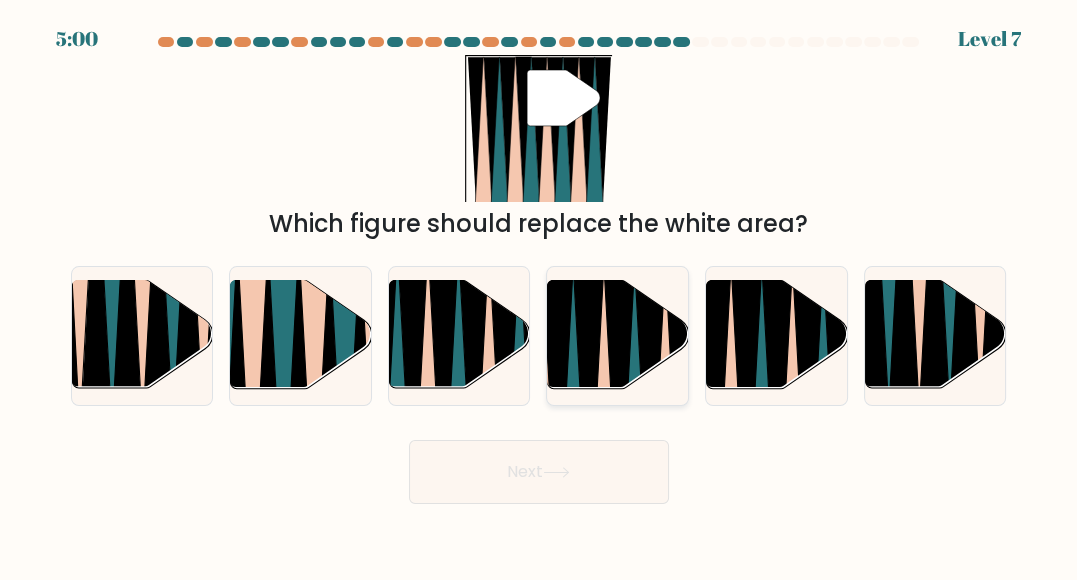 click 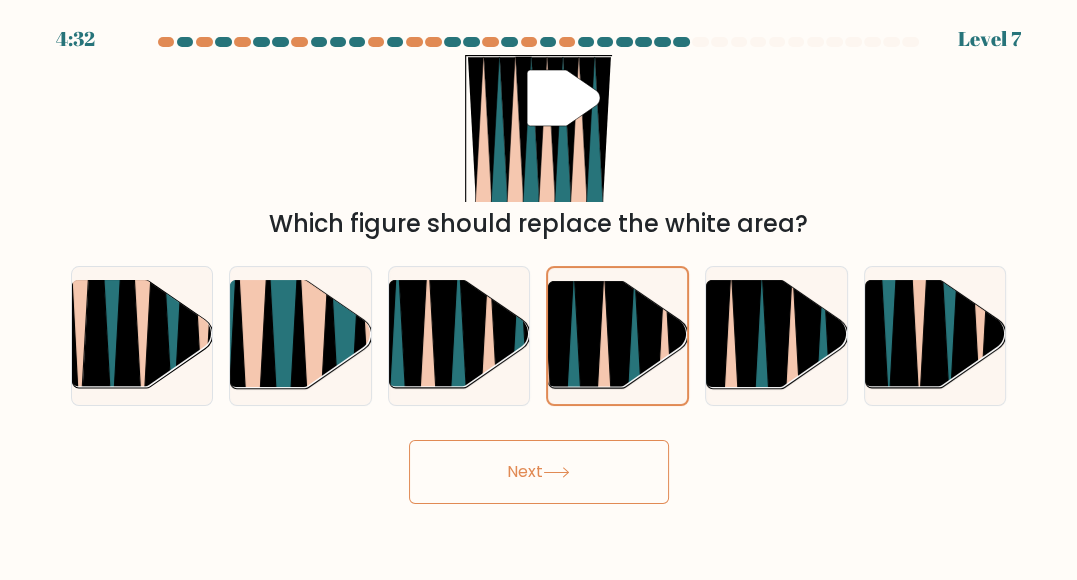 click on "Next" at bounding box center (539, 472) 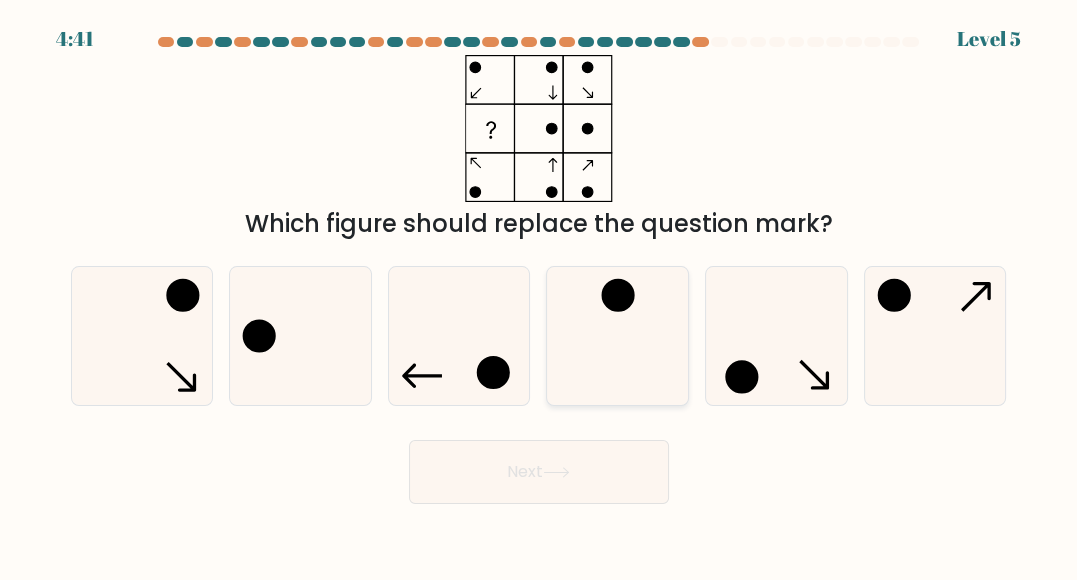 click 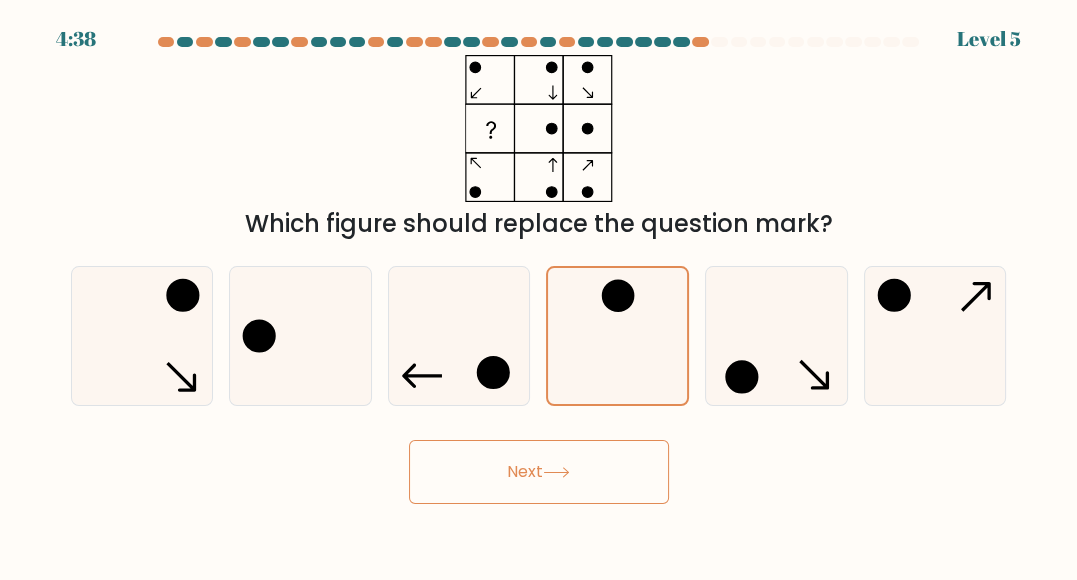 click on "Next" at bounding box center (539, 472) 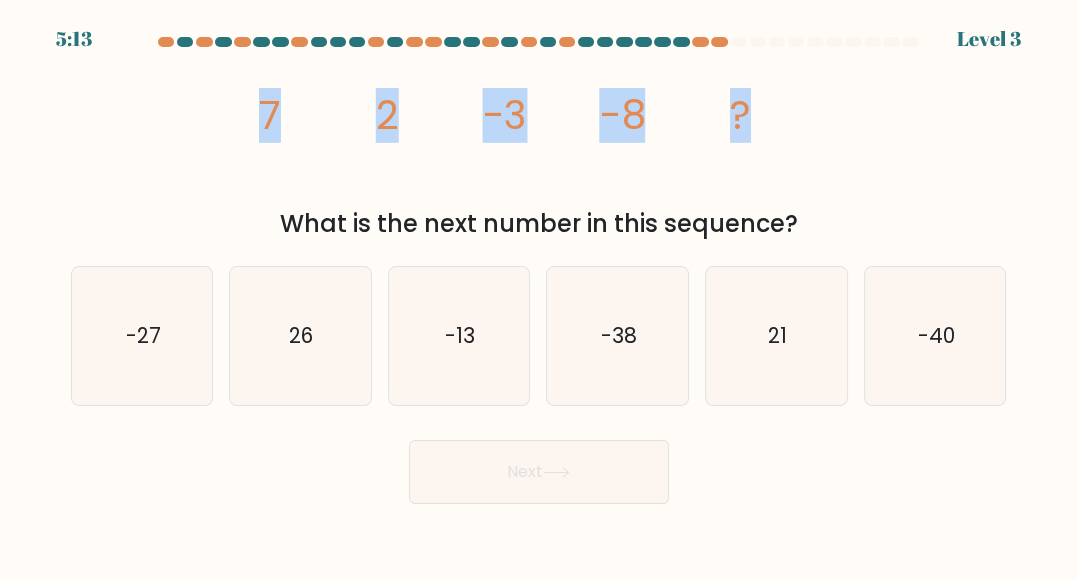 drag, startPoint x: 265, startPoint y: 119, endPoint x: 834, endPoint y: 143, distance: 569.5059 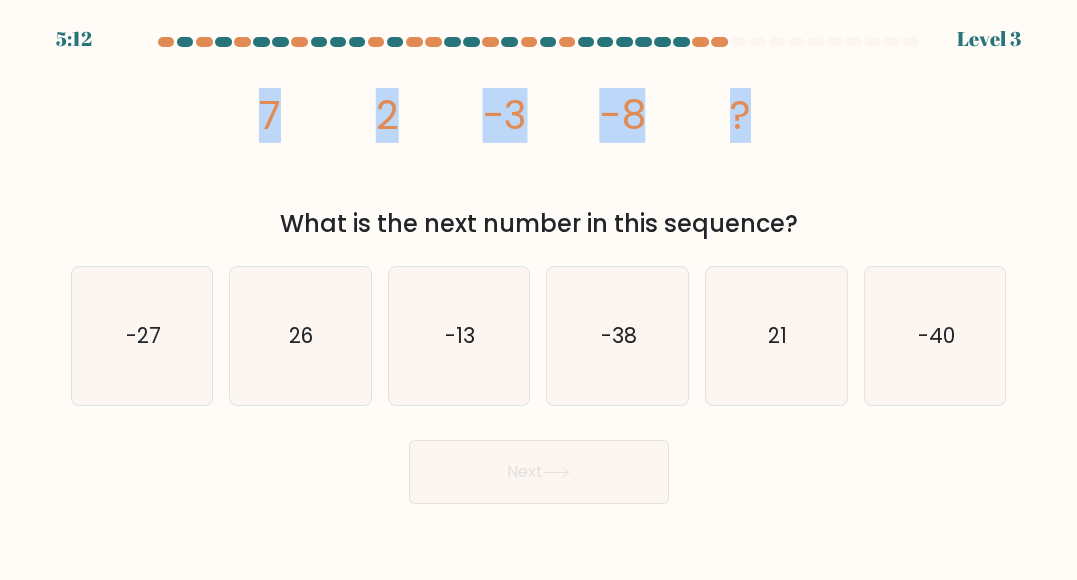 copy on "7
2
-3
-8
?" 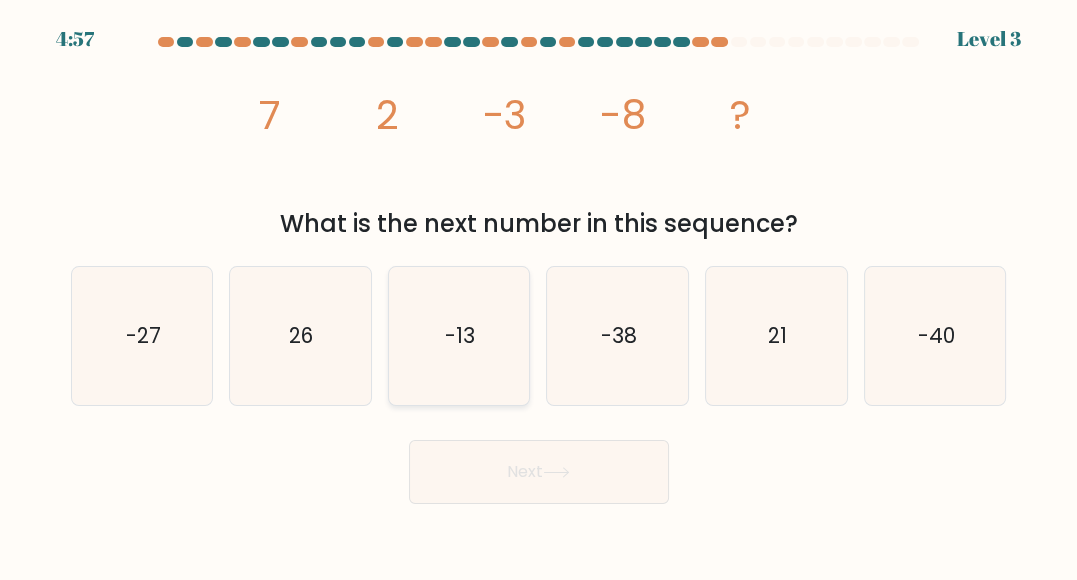 click on "-13" 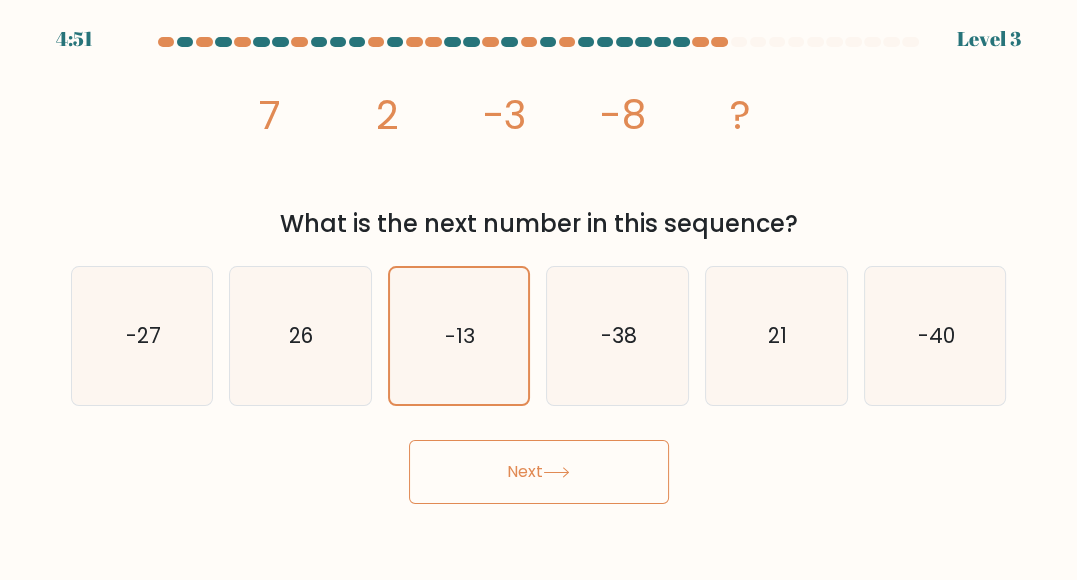 click on "Next" at bounding box center [539, 472] 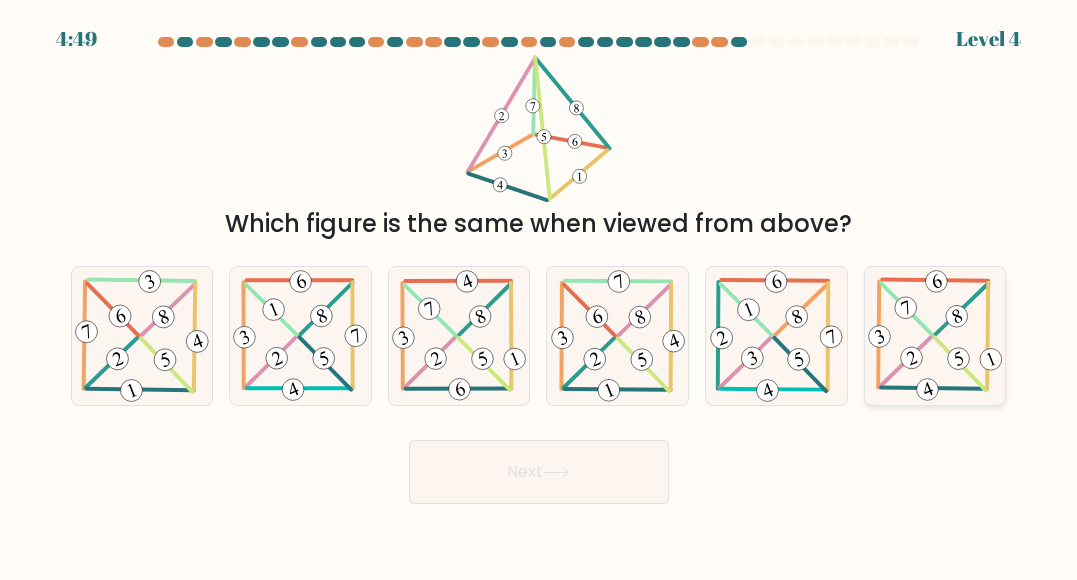 click 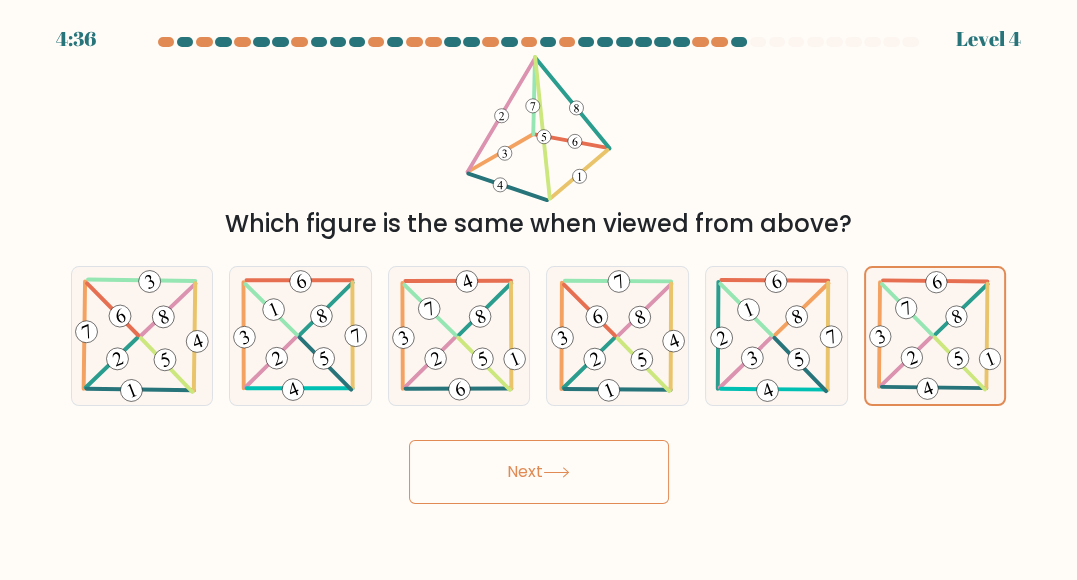 click on "Next" at bounding box center [539, 472] 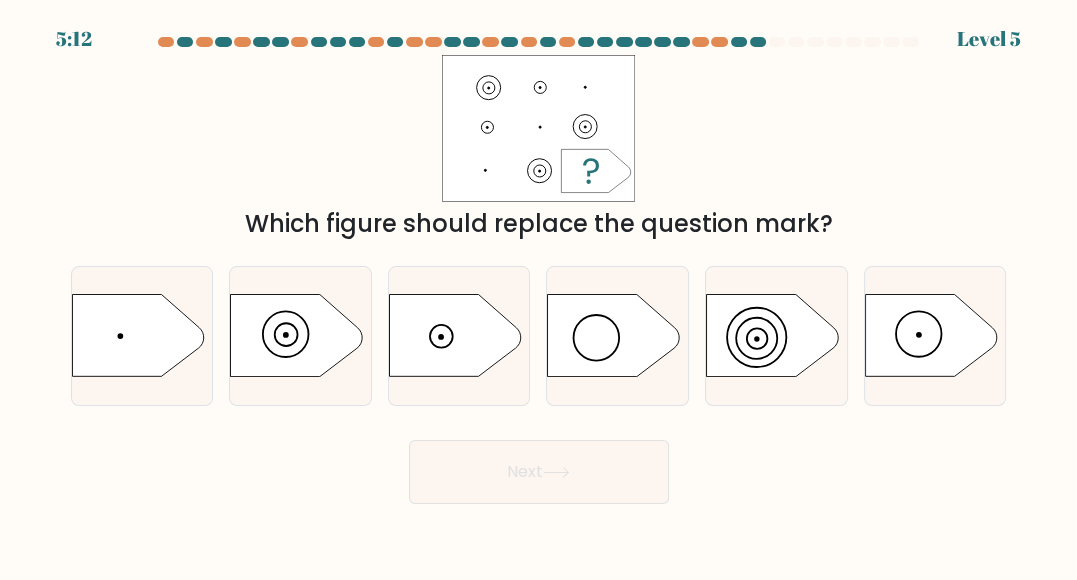 drag, startPoint x: 439, startPoint y: 72, endPoint x: 549, endPoint y: 115, distance: 118.10589 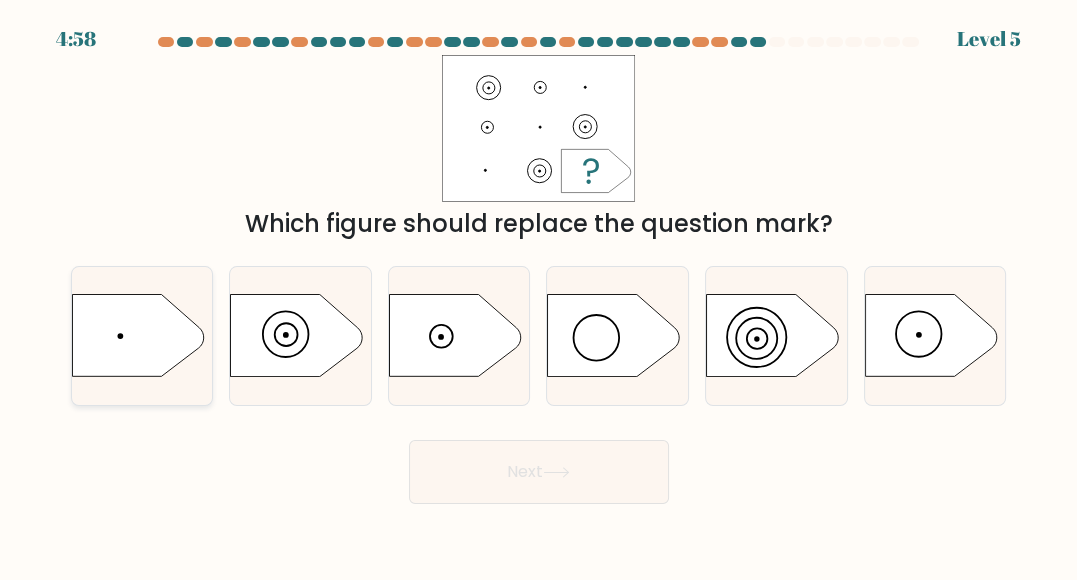 click 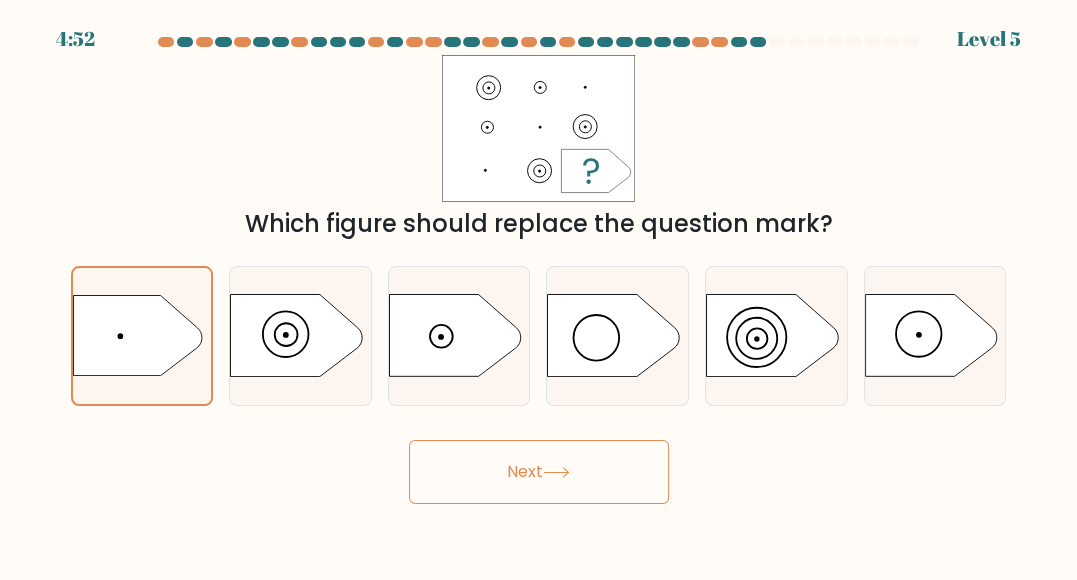click 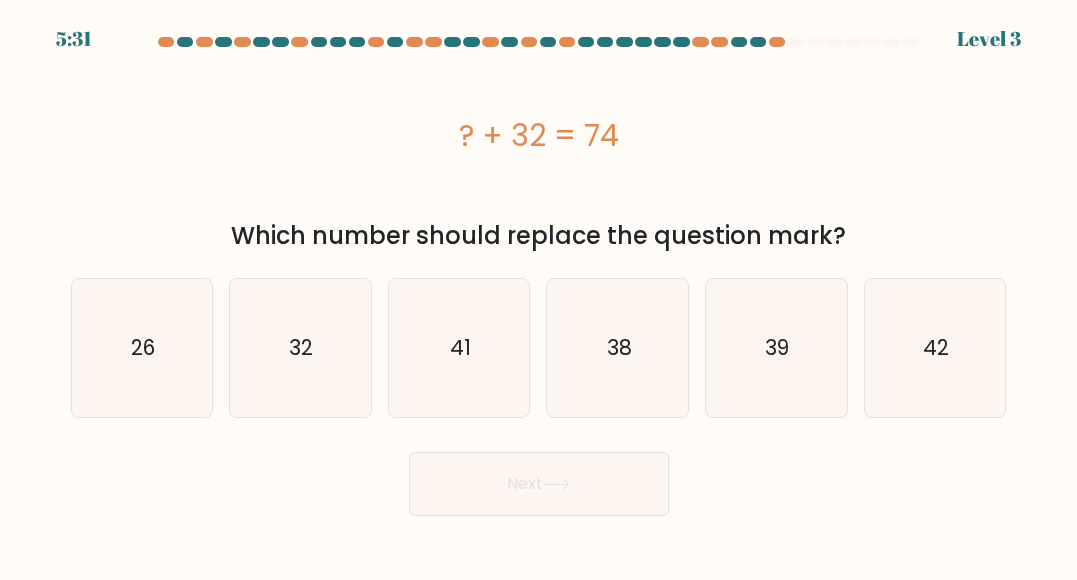 drag, startPoint x: 457, startPoint y: 133, endPoint x: 631, endPoint y: 126, distance: 174.14075 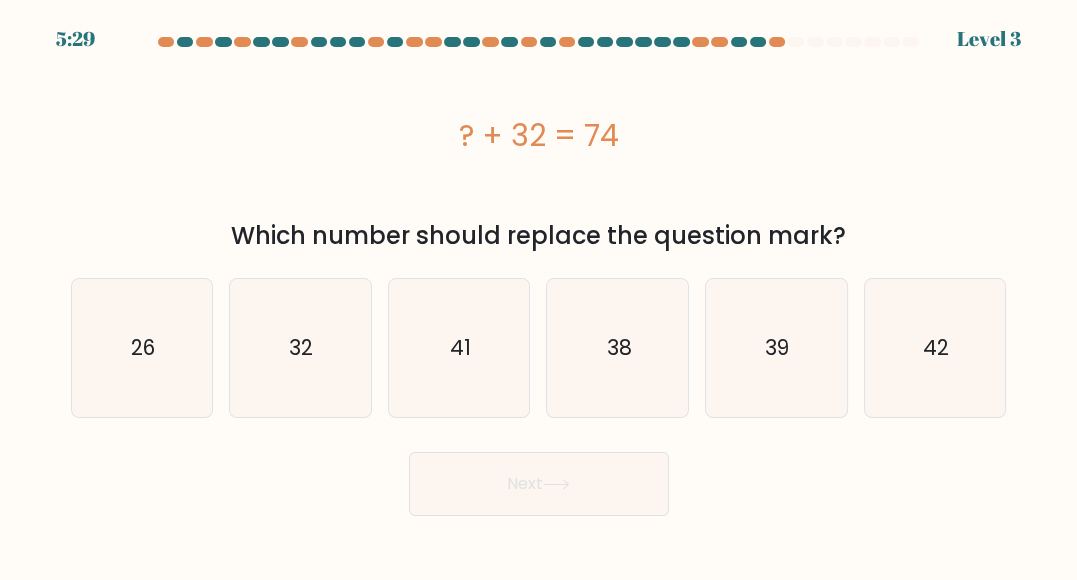 copy on "? + 32 = 74" 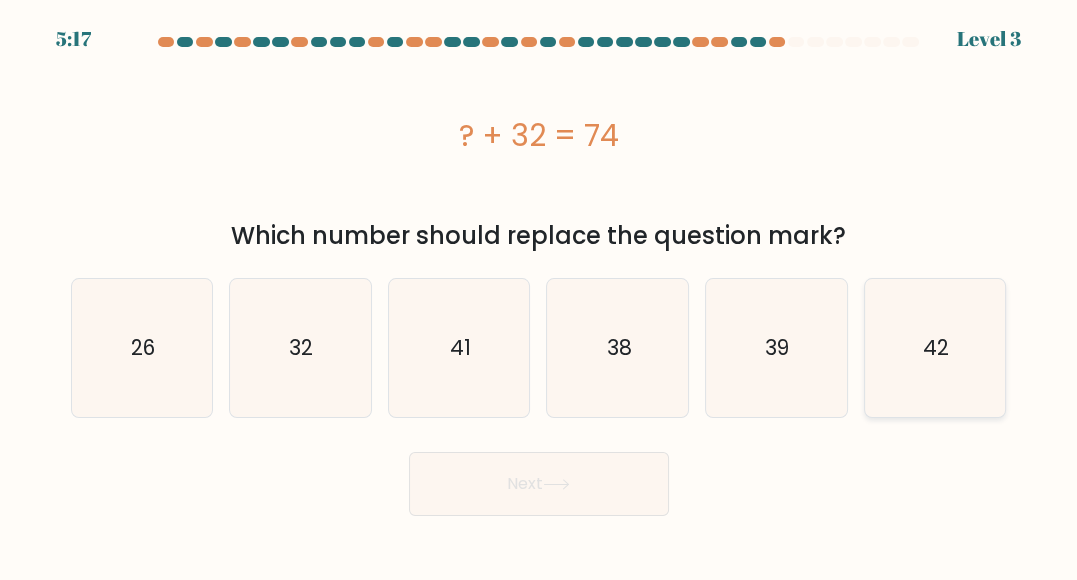 click on "42" 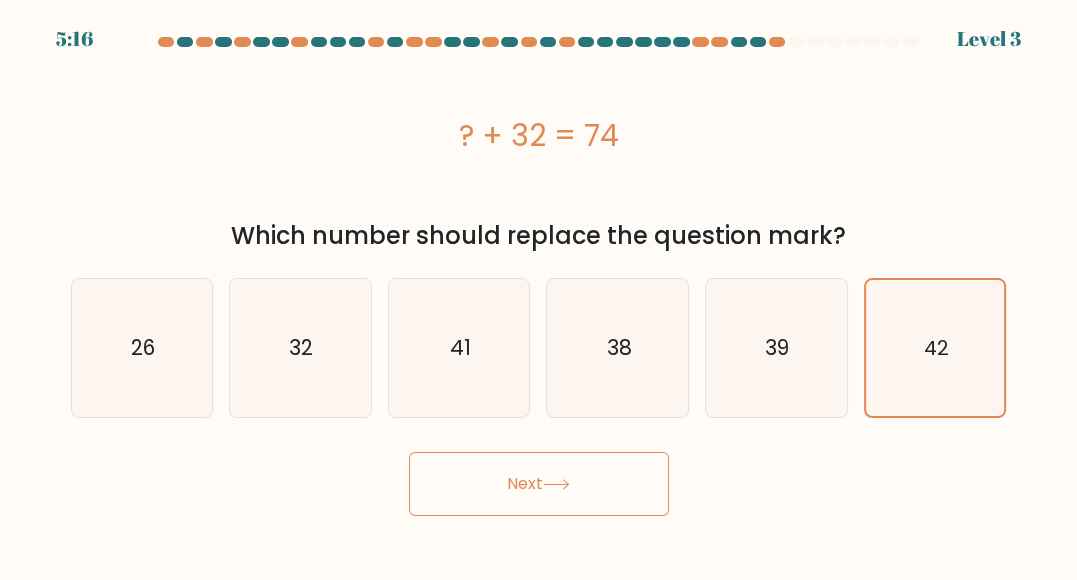 click on "Next" at bounding box center (539, 484) 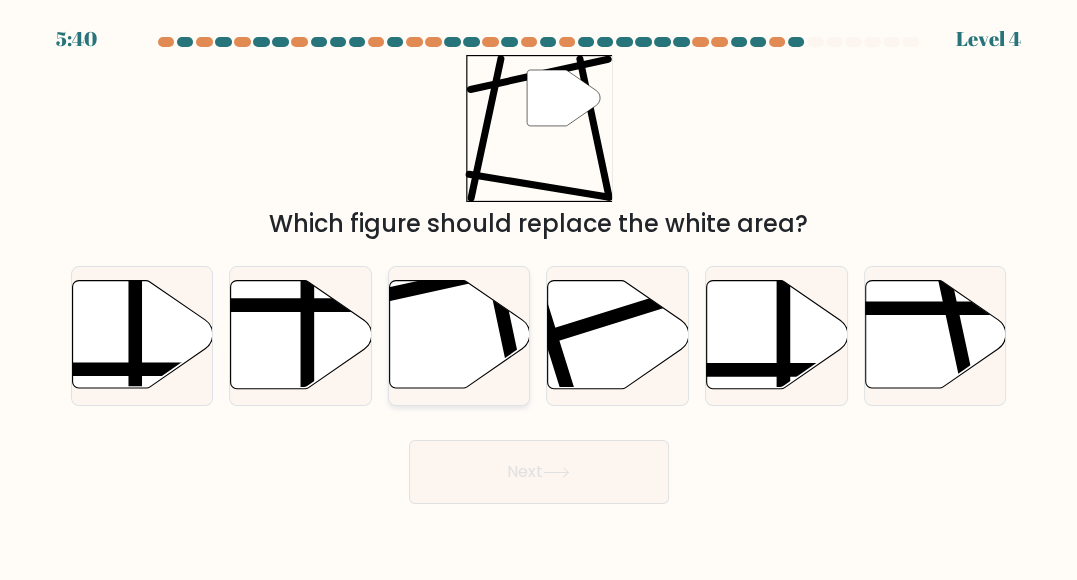 click 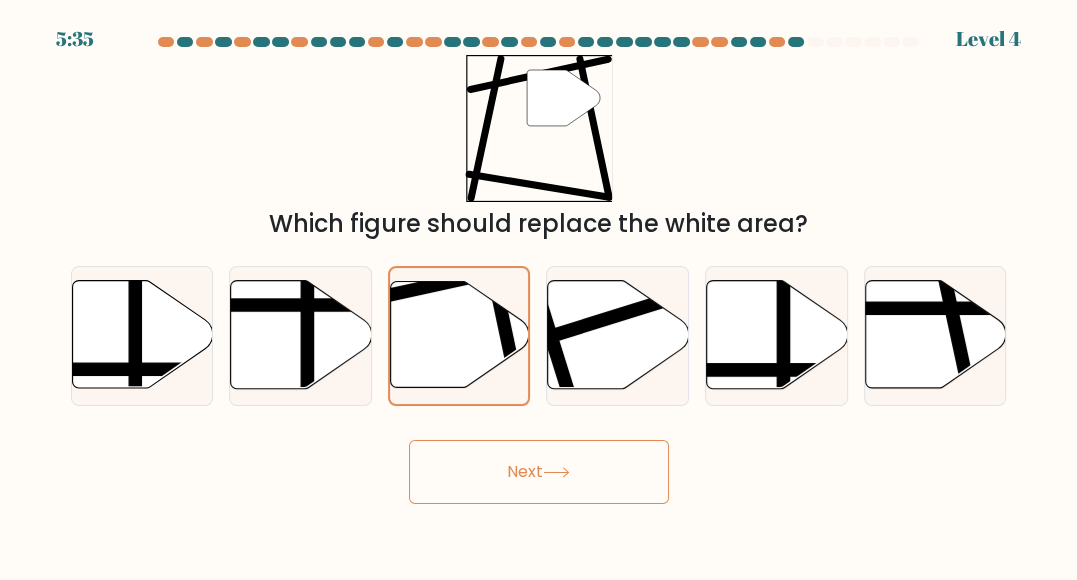 click 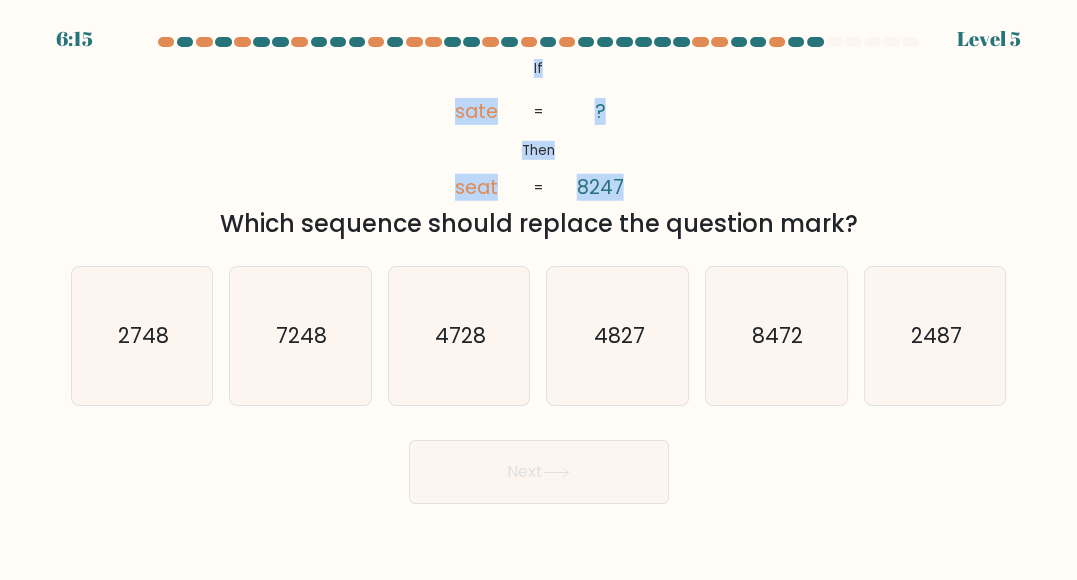 drag, startPoint x: 534, startPoint y: 60, endPoint x: 637, endPoint y: 163, distance: 145.664 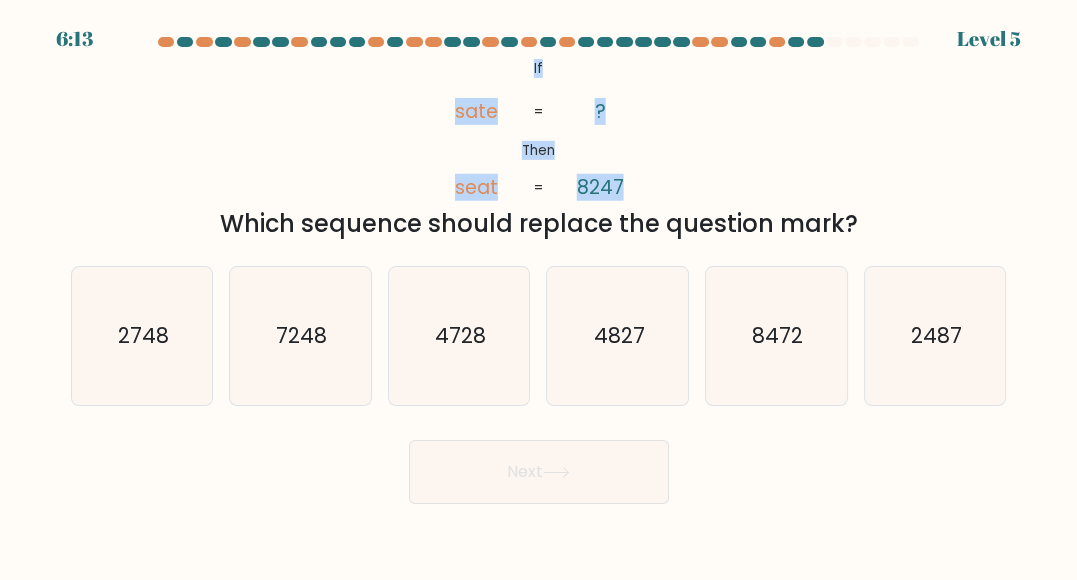 copy on "If       Then       sate       seat       ?       8247" 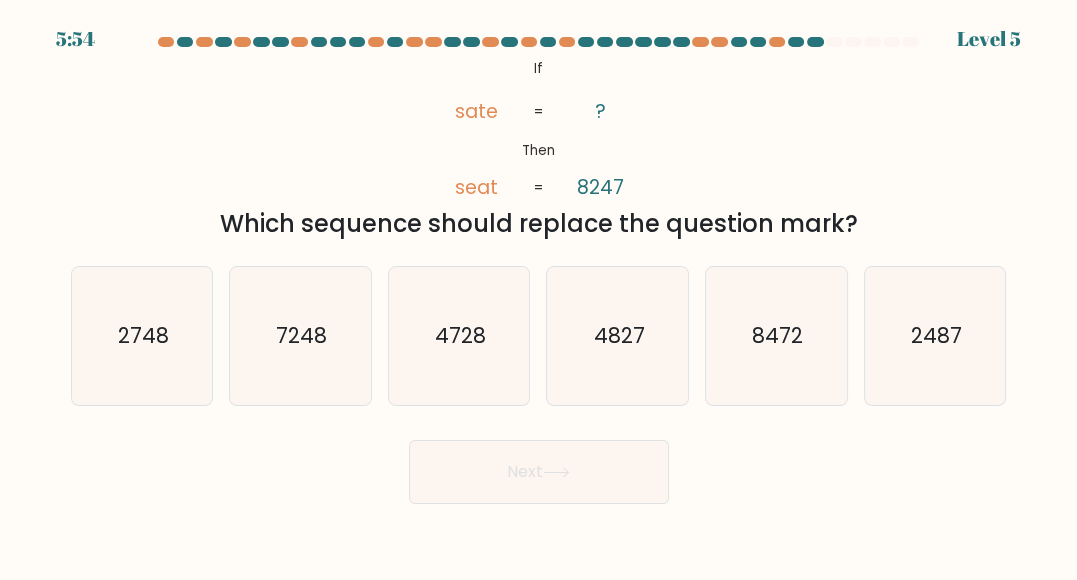 click on "Which sequence should replace the question mark?" at bounding box center [539, 224] 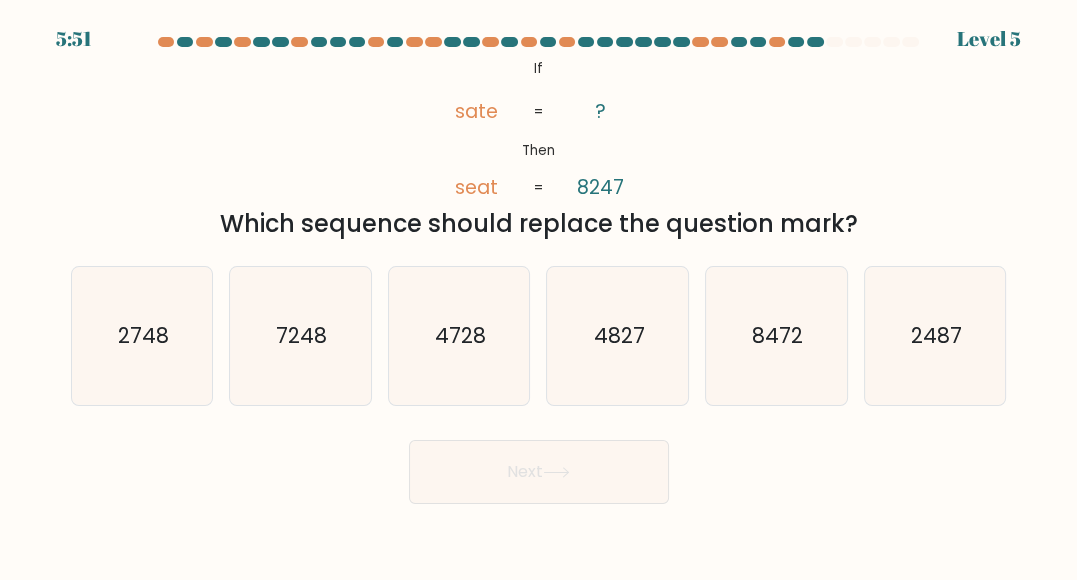drag, startPoint x: 225, startPoint y: 224, endPoint x: 886, endPoint y: 230, distance: 661.0272 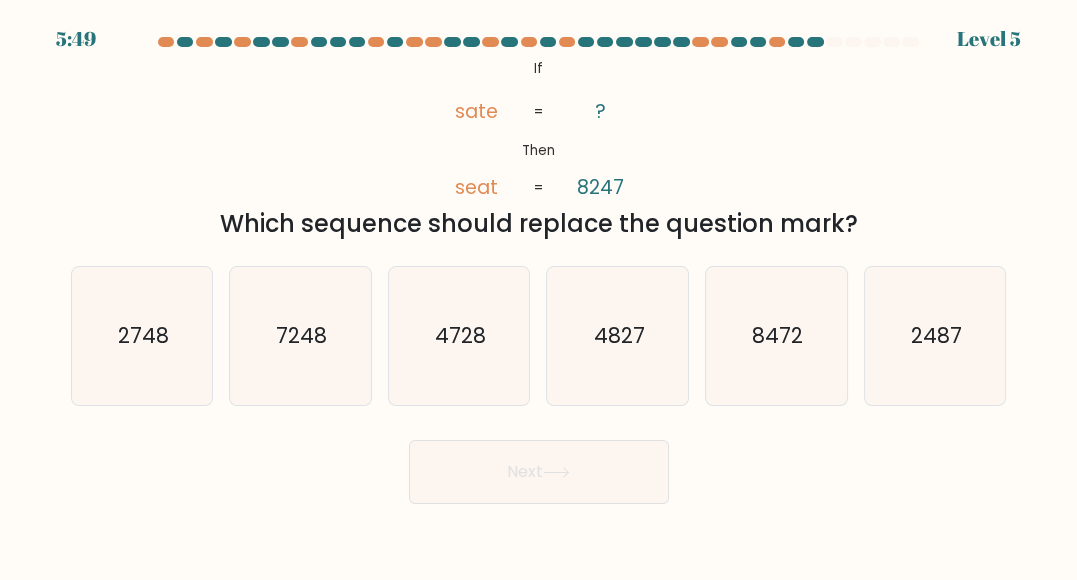 copy on "Which sequence should replace the question mark?" 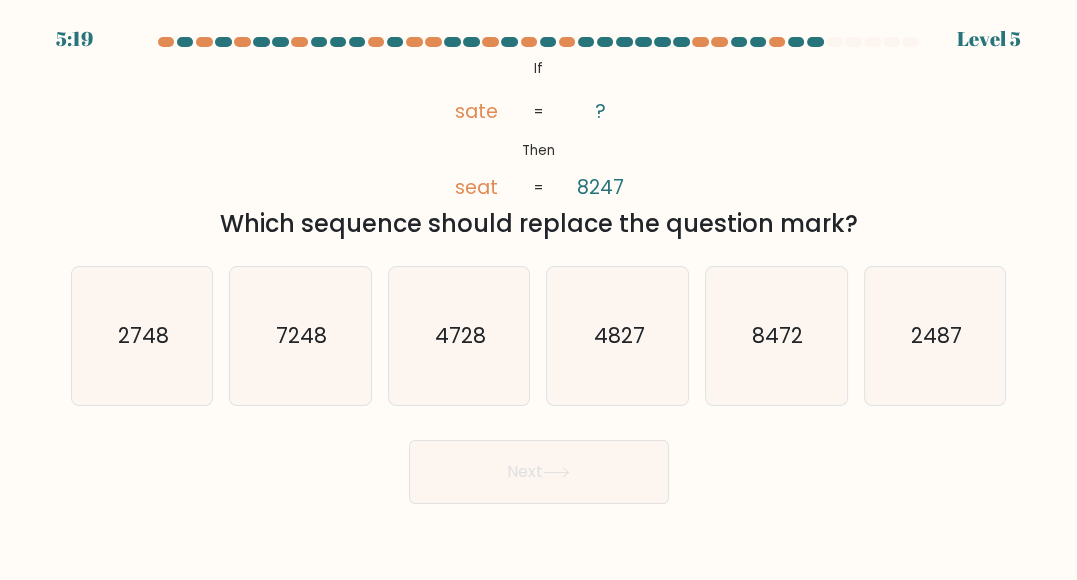 click on "@import url('https://fonts.googleapis.com/css?family=Abril+Fatface:400,100,100italic,300,300italic,400italic,500,500italic,700,700italic,900,900italic');           If       Then       sate       seat       ?       8247       =       =
Which sequence should replace the question mark?" at bounding box center (539, 148) 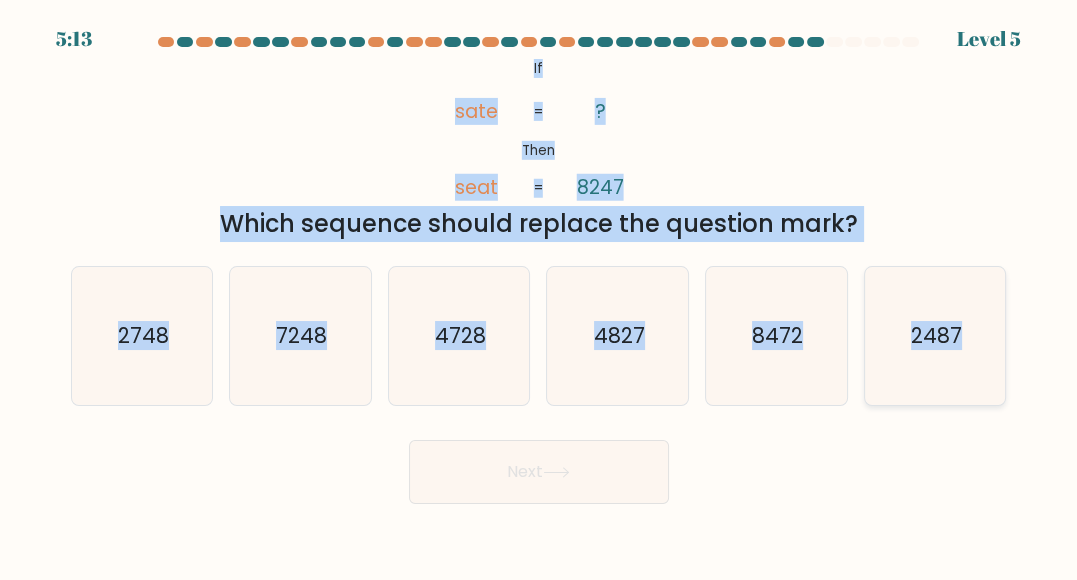 drag, startPoint x: 557, startPoint y: 101, endPoint x: 996, endPoint y: 341, distance: 500.3209 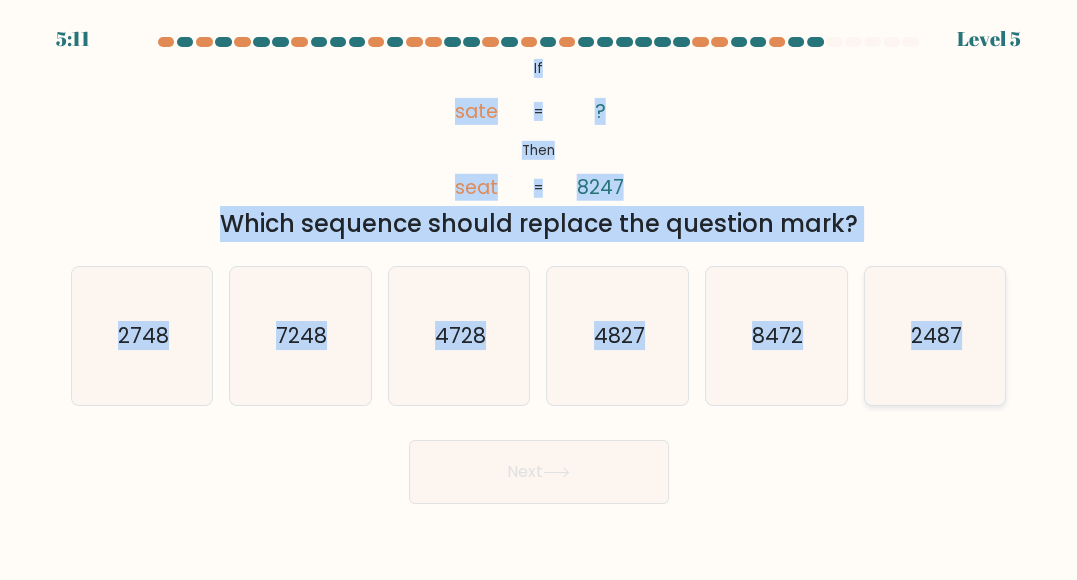 copy on "If       Then       sate       seat       ?       8247       =       =
Which sequence should replace the question mark?
a.
2748
b.
7248
c.
4728
d.
4827
e.
8472
f.
2487" 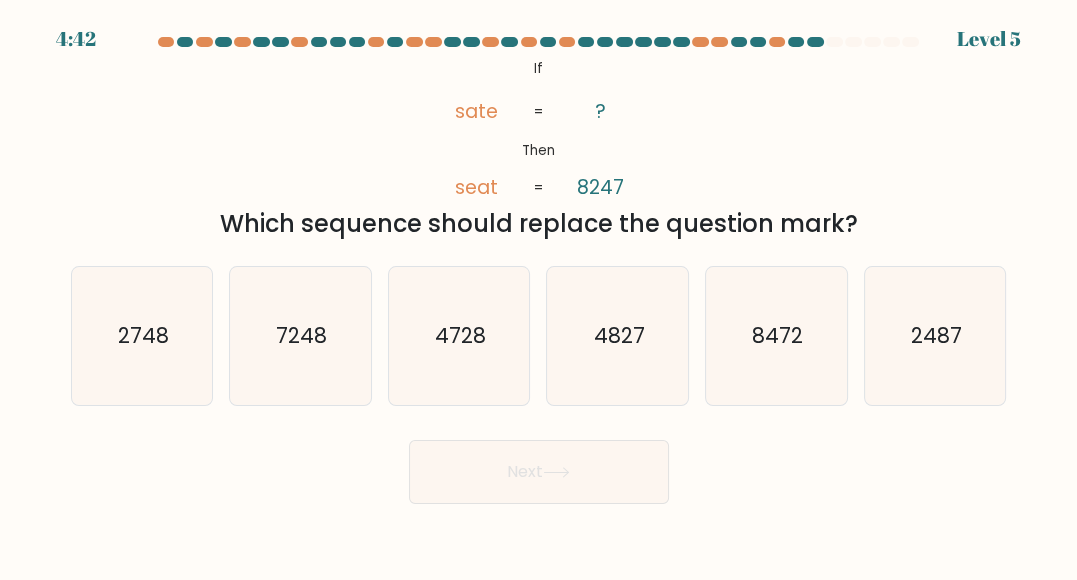 click on "If ?" at bounding box center [538, 270] 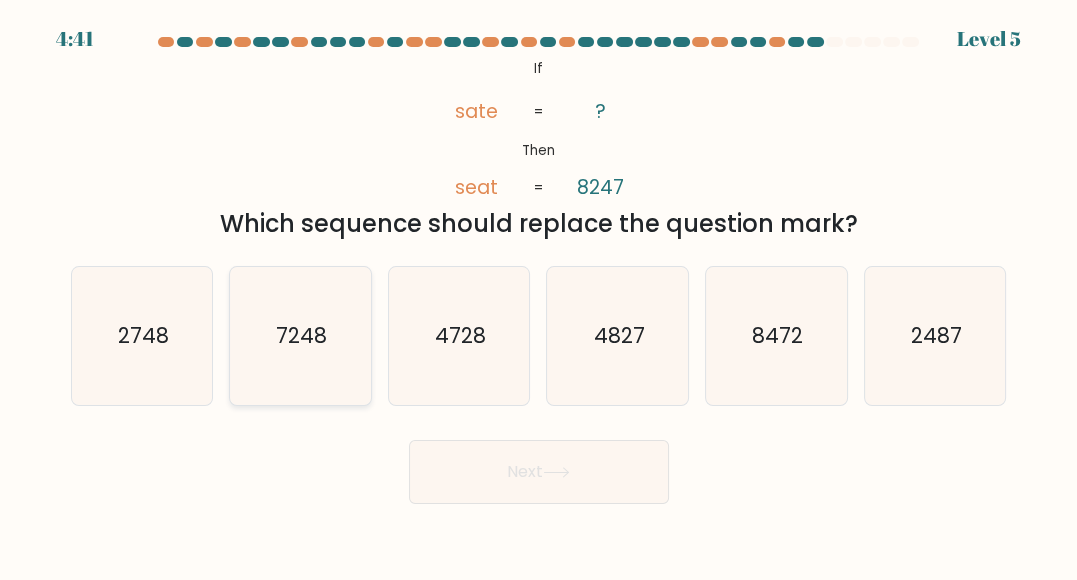 click on "7248" 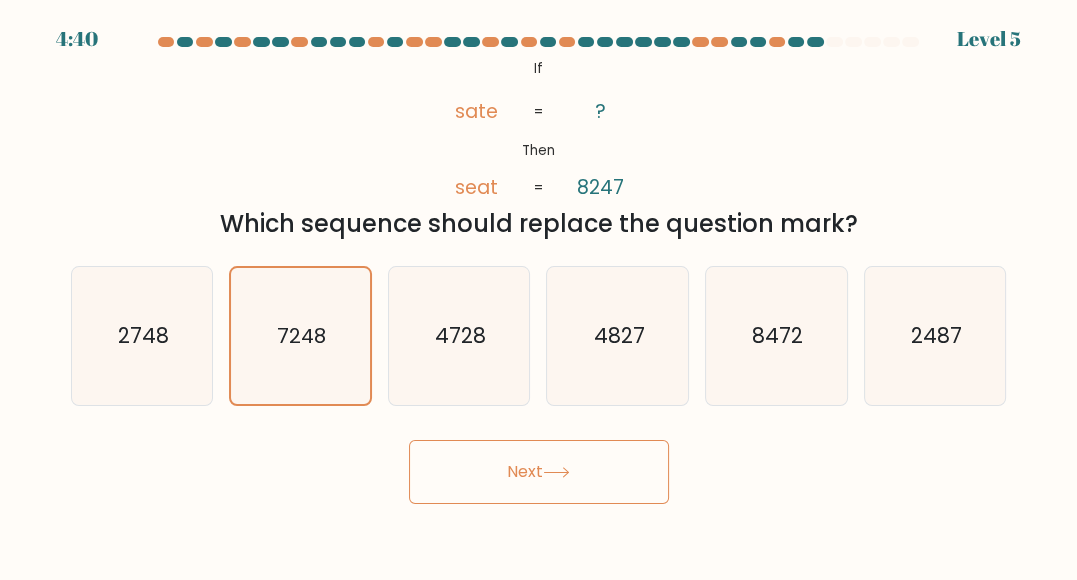 click 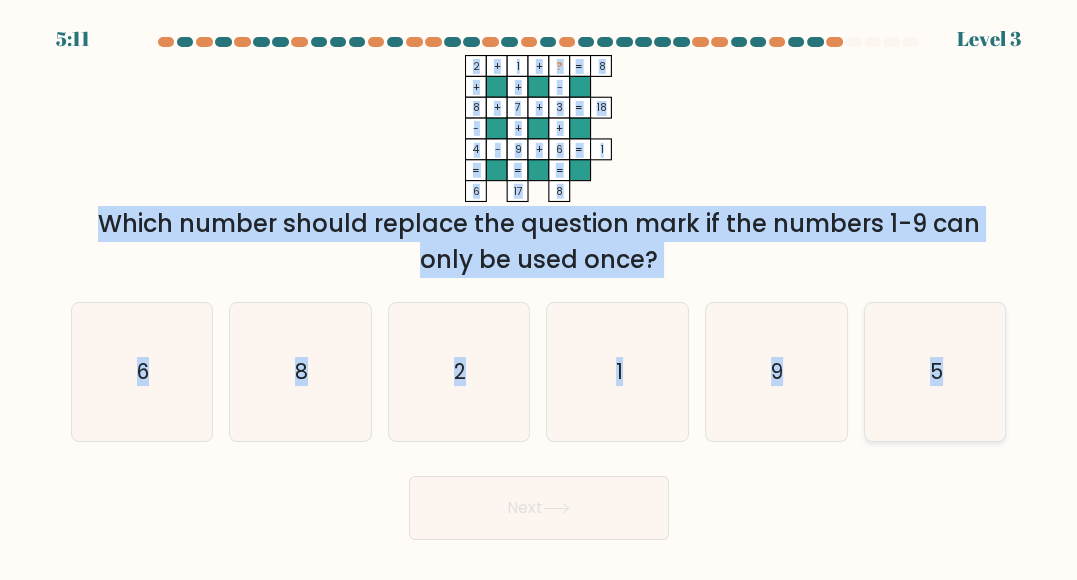 drag, startPoint x: 462, startPoint y: 58, endPoint x: 973, endPoint y: 379, distance: 603.4584 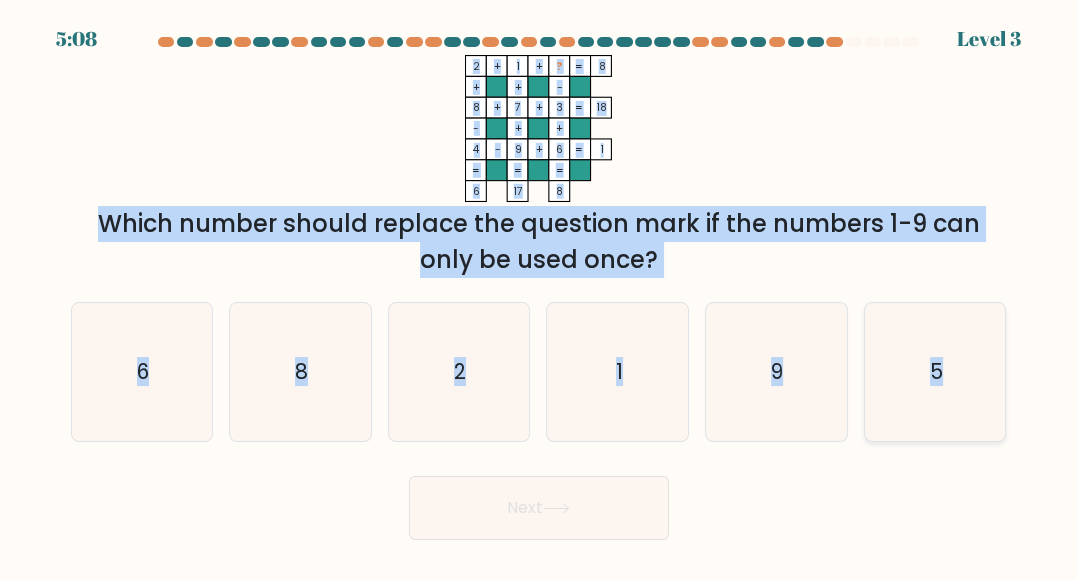 copy on "2    +    1    +    ?    8    +    +    -    8    +    7    +    3    18    -    +    +    4    -    9    +    6    =   1    =   =   =   =   6    17    8    =
Which number should replace the question mark if the numbers 1-9 can only be used once?
a.
6
b.
8
c.
2
d.
1
e.
9
f.
5" 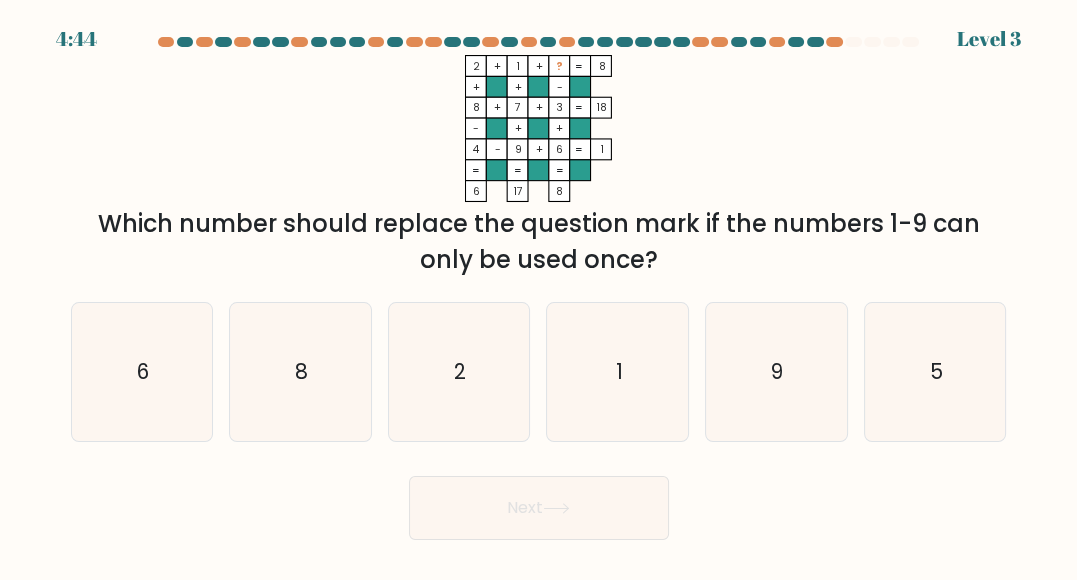 click on "Next" at bounding box center [539, 503] 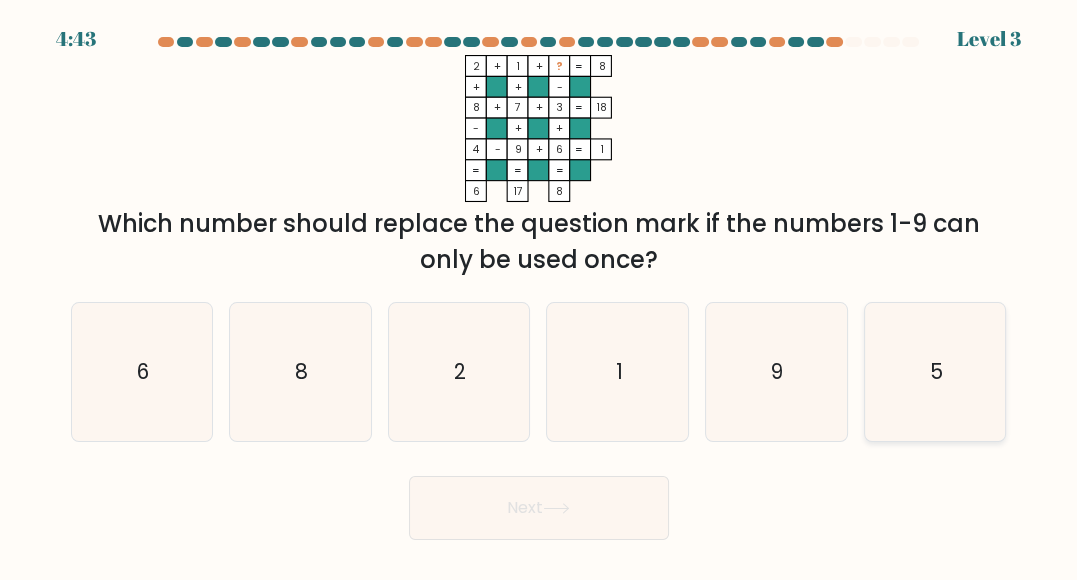 click on "5" 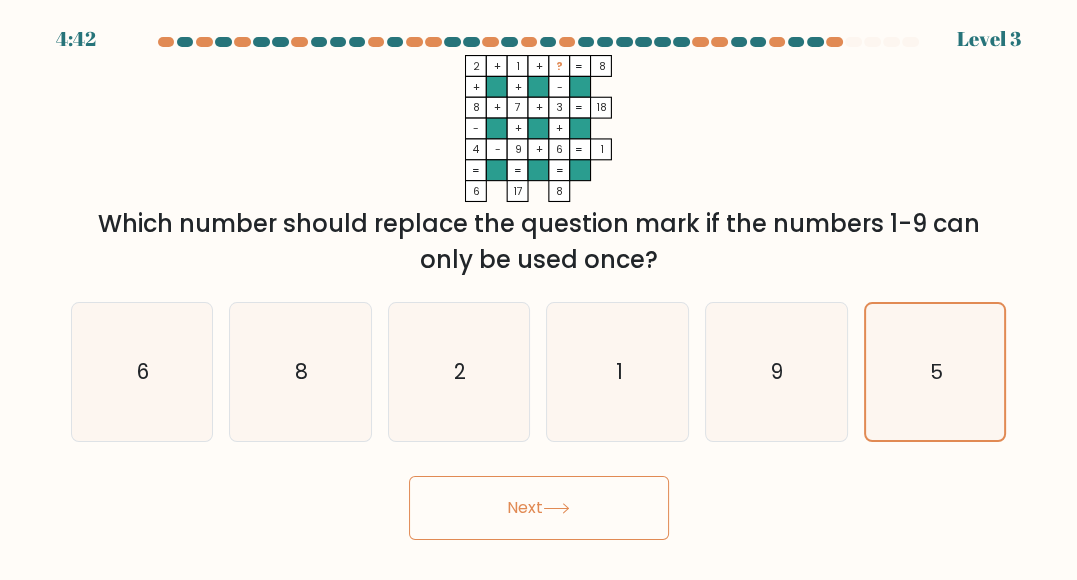 click on "Next" at bounding box center [539, 508] 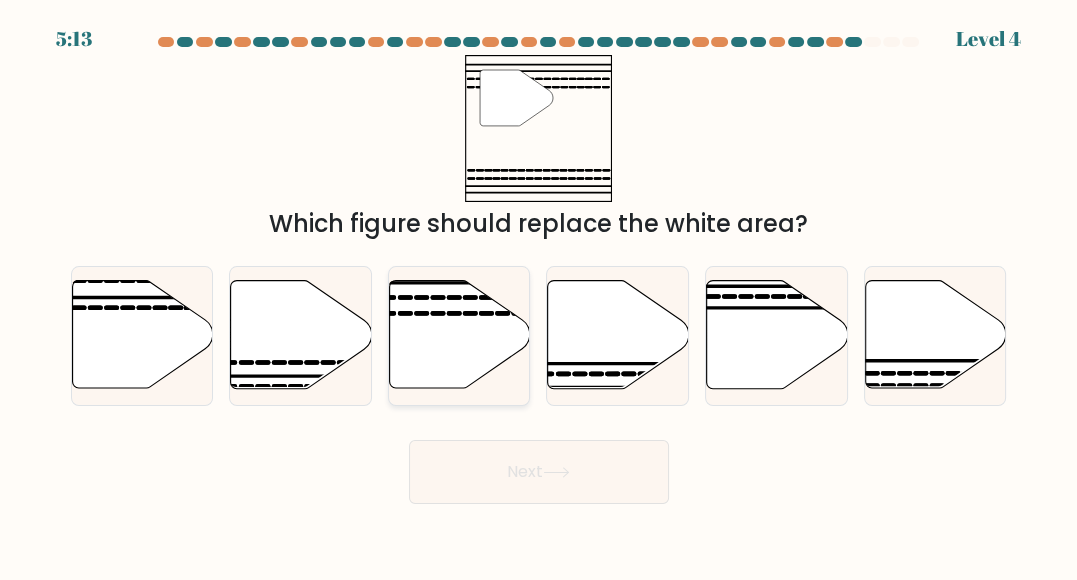 click 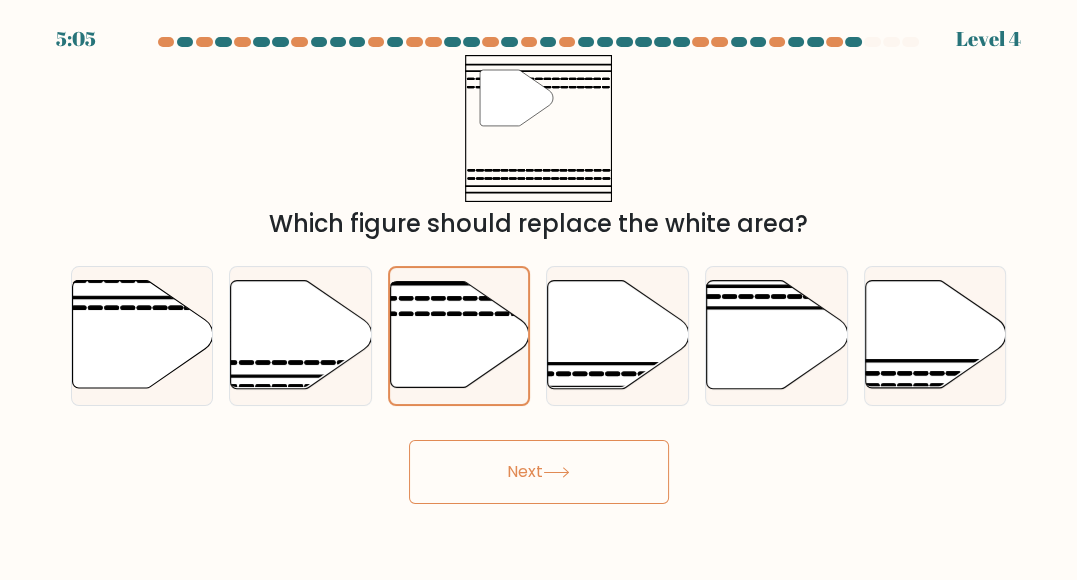 click on "Next" at bounding box center [539, 472] 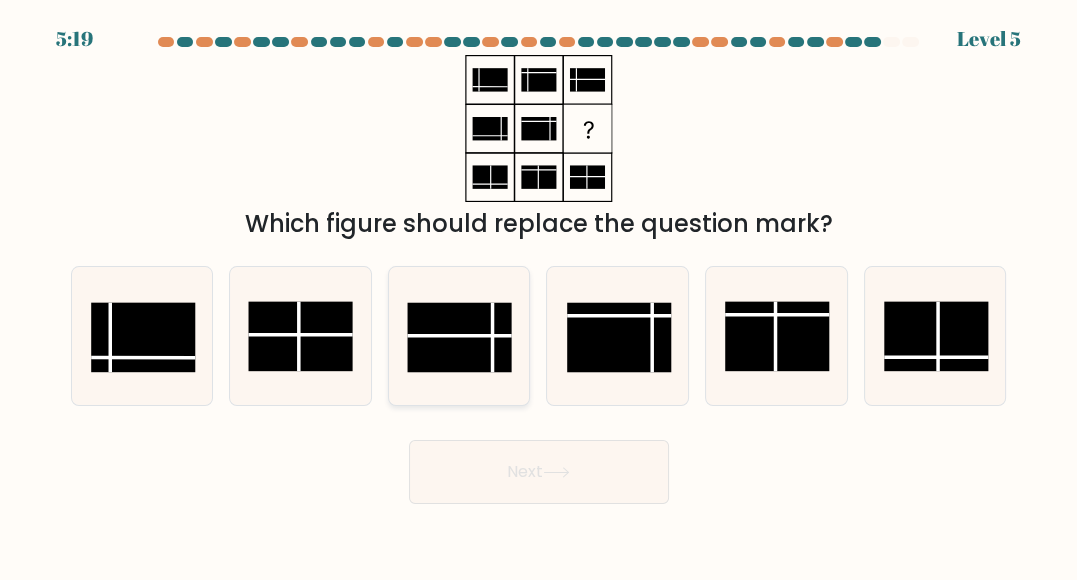 click 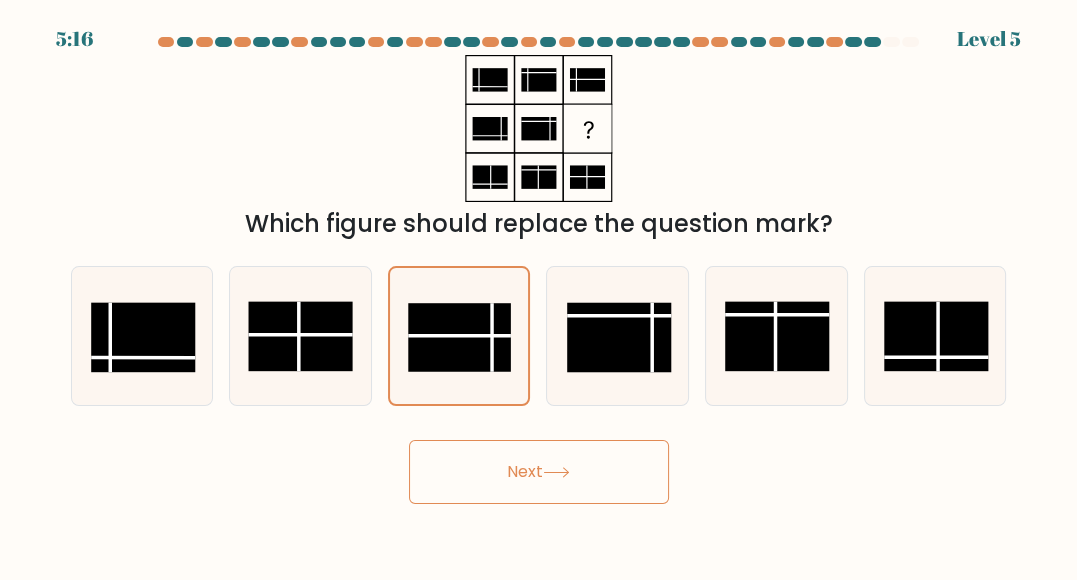 click on "Next" at bounding box center [539, 472] 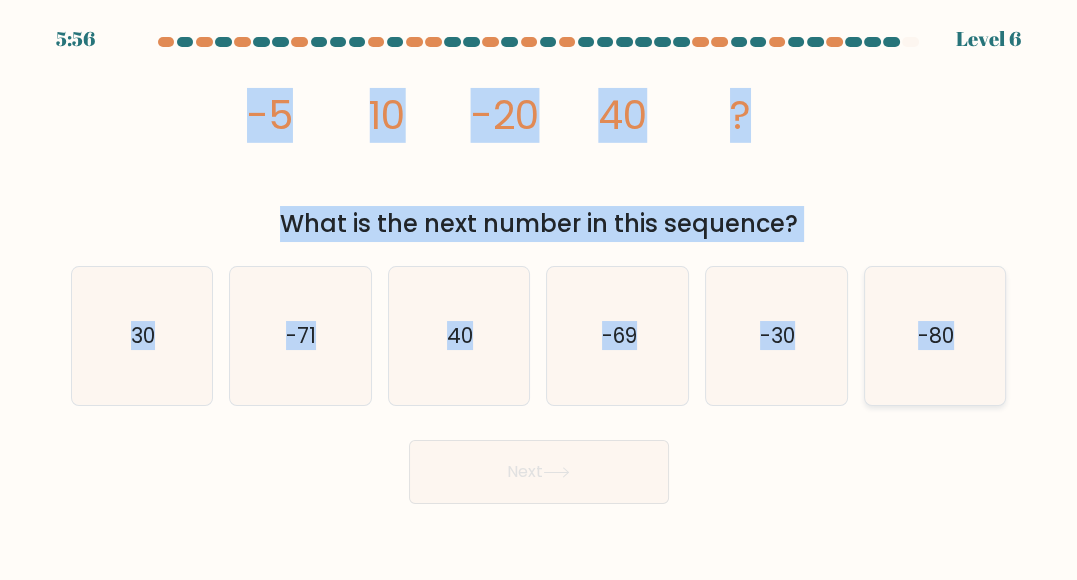 drag, startPoint x: 243, startPoint y: 105, endPoint x: 982, endPoint y: 340, distance: 775.465 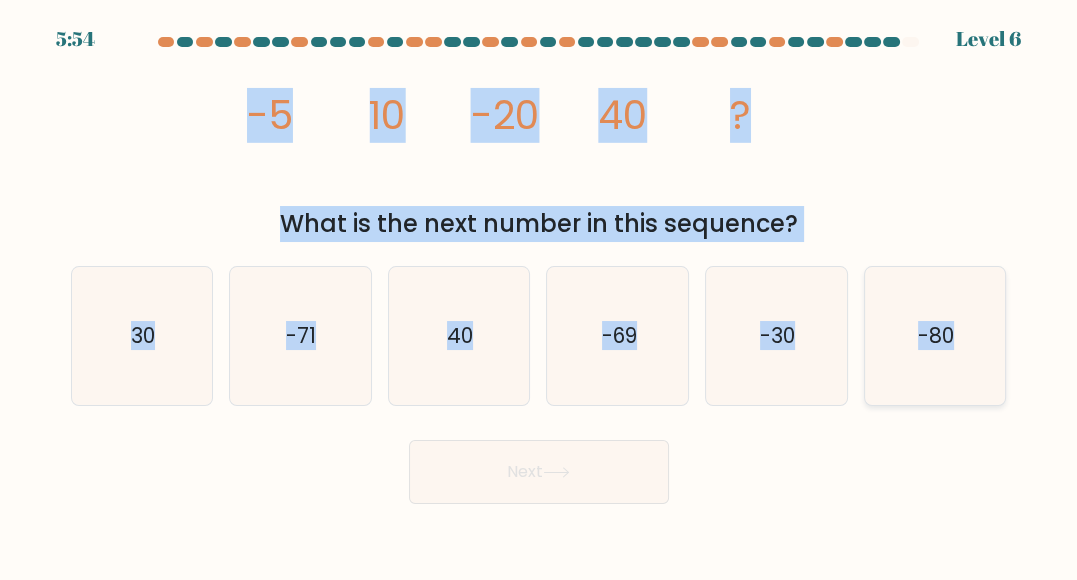 copy on "-5
10
-20
40
?
What is the next number in this sequence?
a.
30
b.
-71
c.
40
d.
-69
e.
-30
f.
-80" 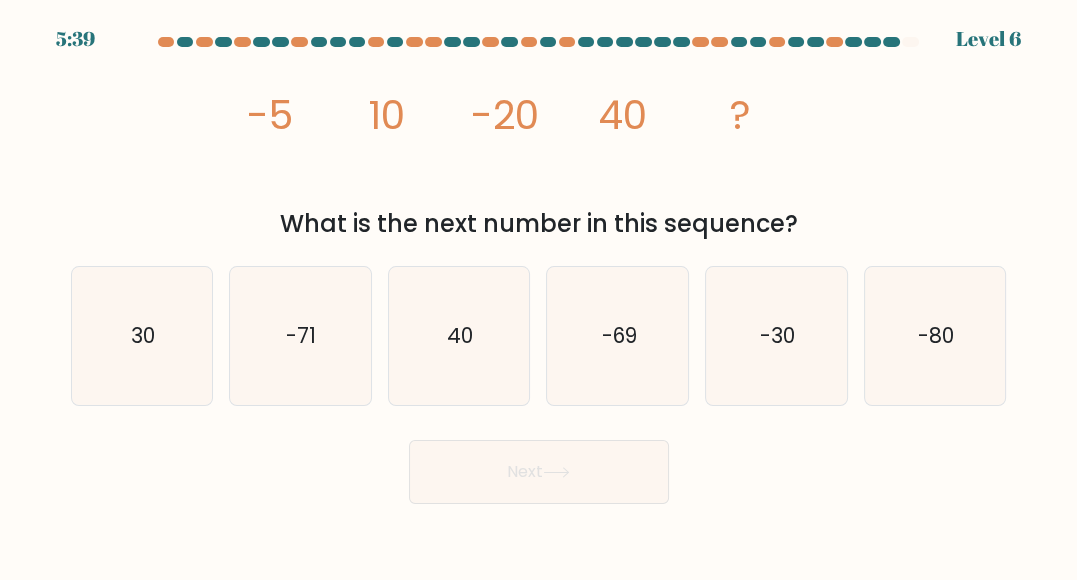 click on "Next" at bounding box center [539, 467] 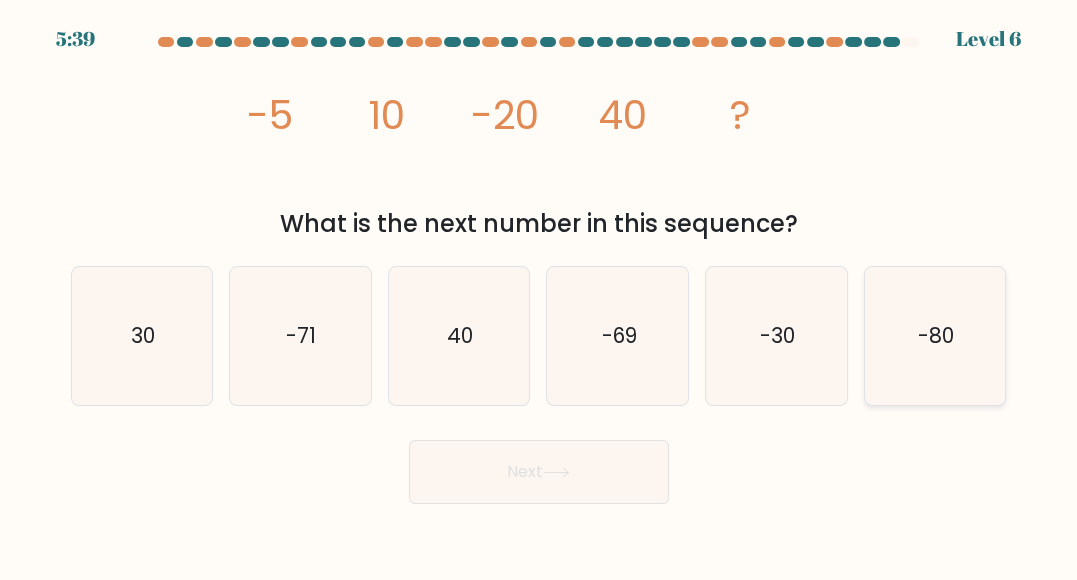 click on "-80" 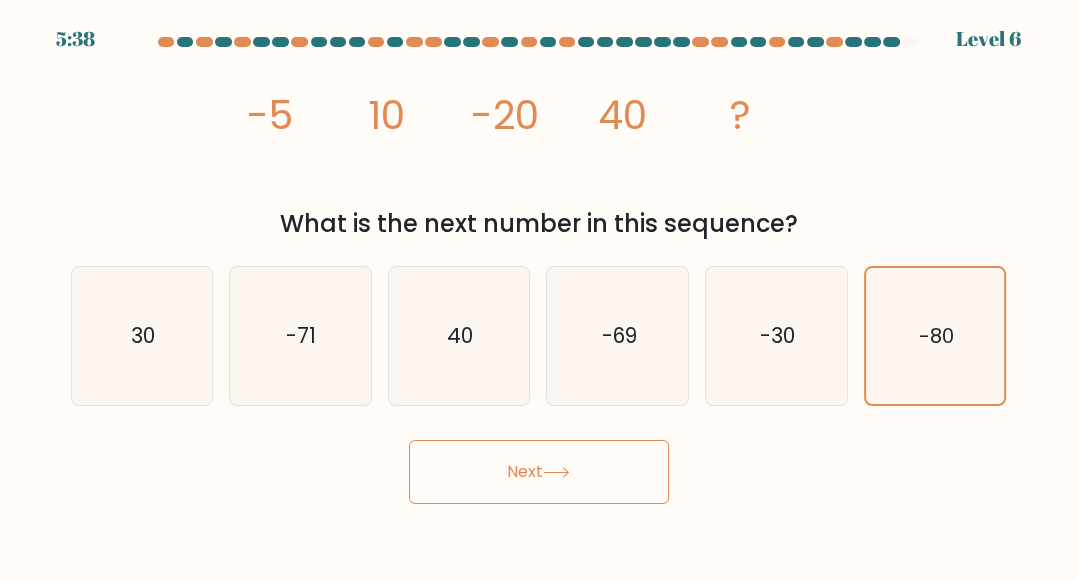 click on "Next" at bounding box center [539, 472] 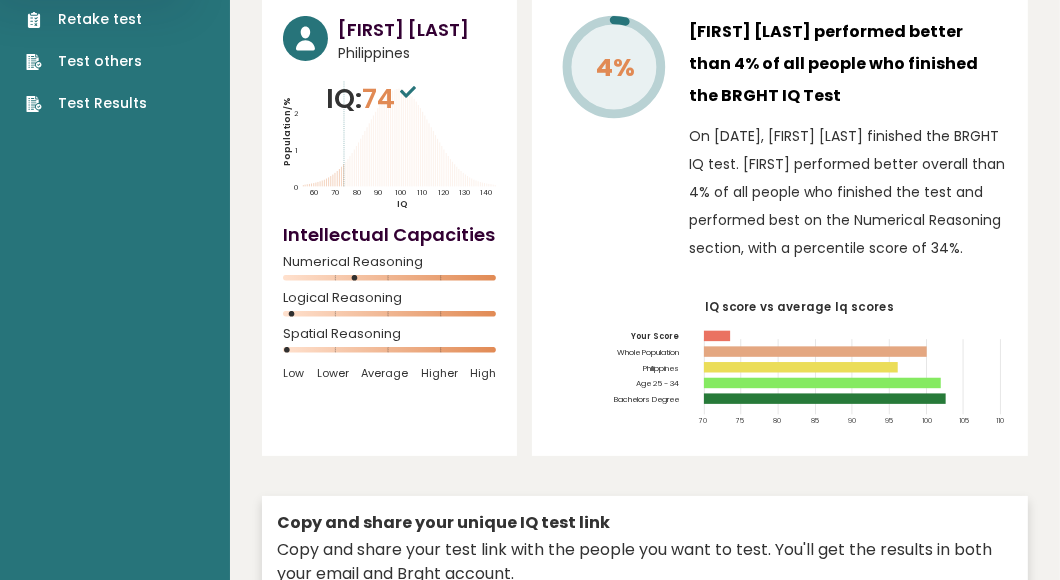 scroll, scrollTop: 0, scrollLeft: 0, axis: both 